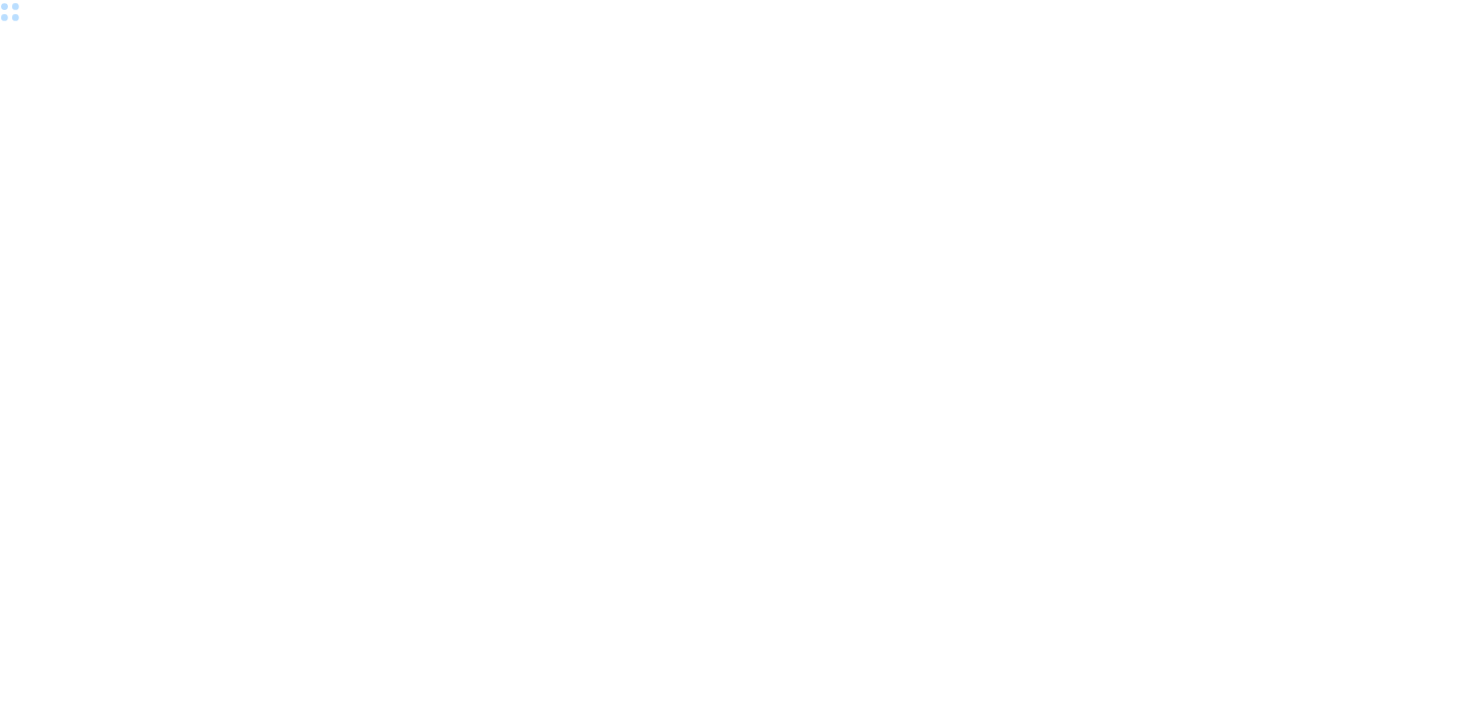 scroll, scrollTop: 0, scrollLeft: 0, axis: both 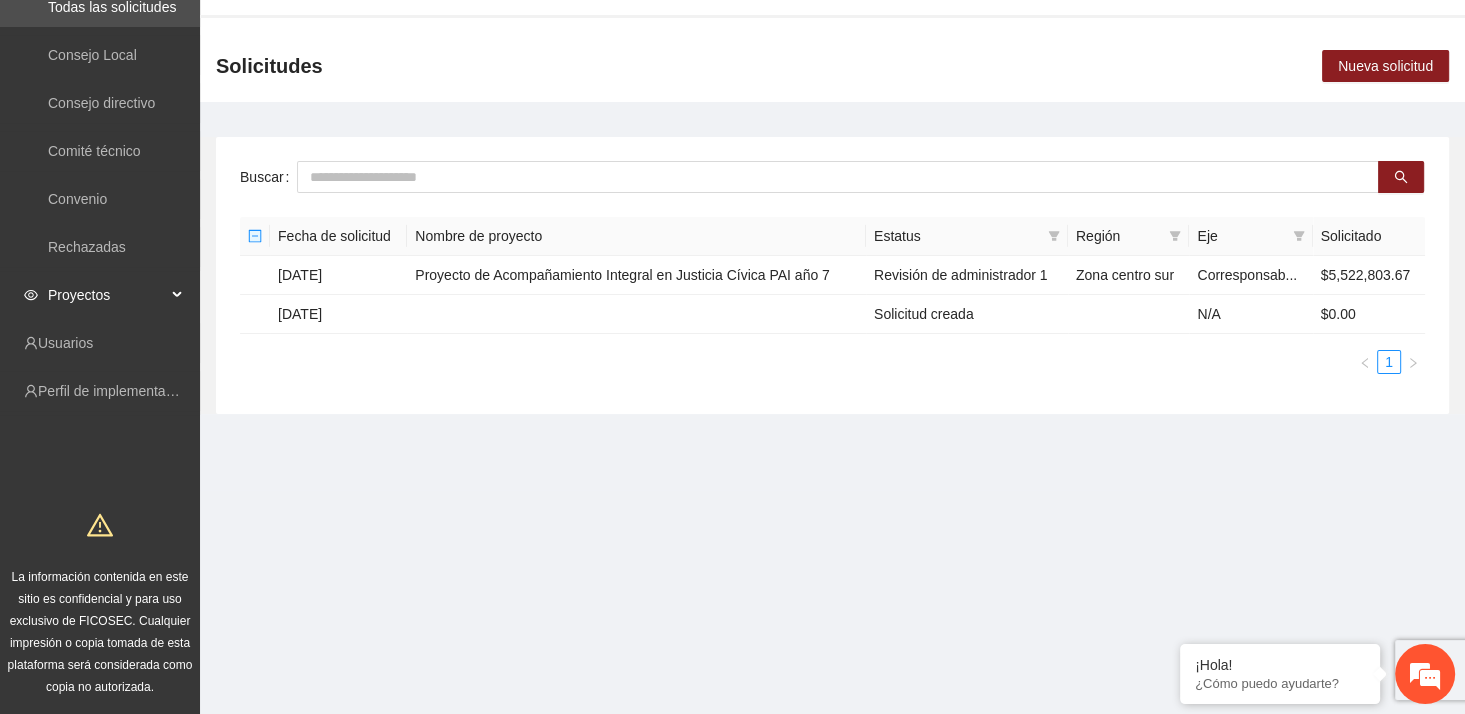 click on "Proyectos" at bounding box center [107, 295] 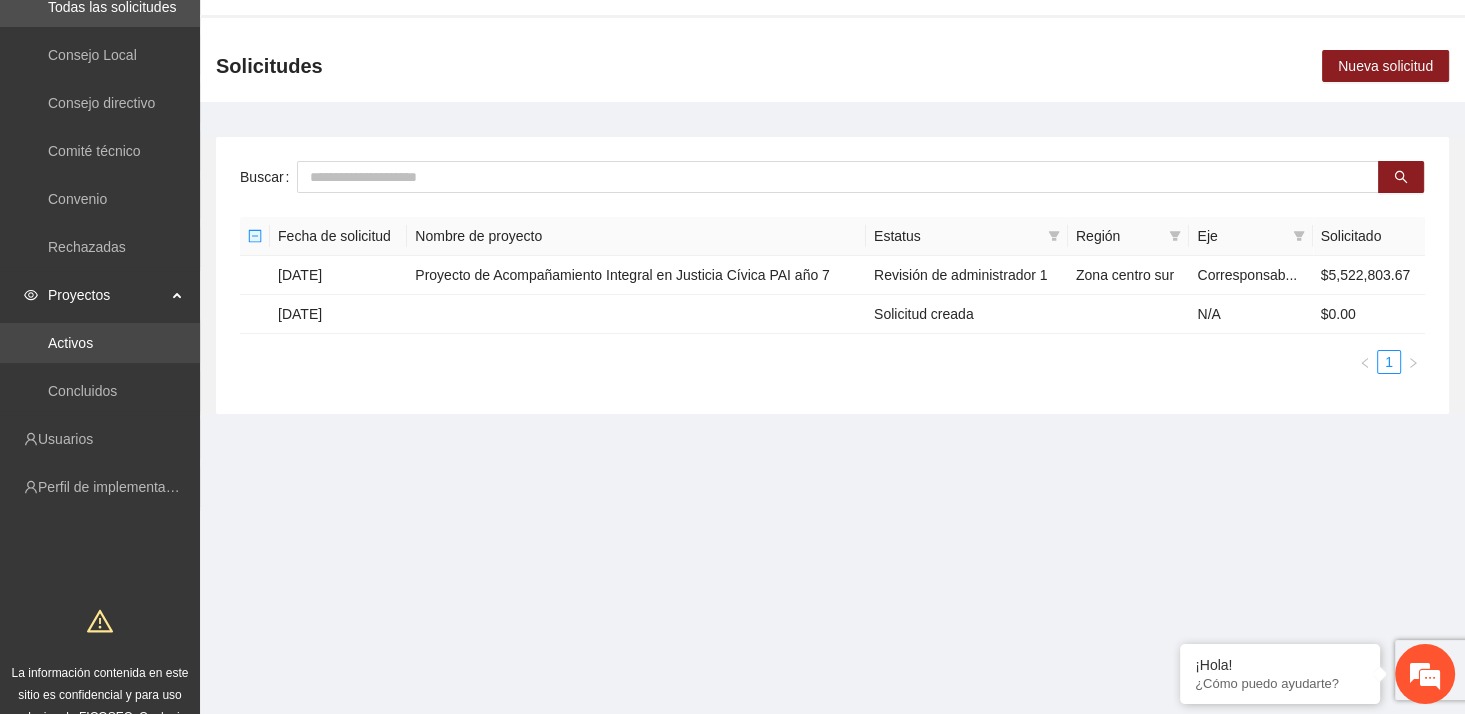 click on "Activos" at bounding box center (70, 343) 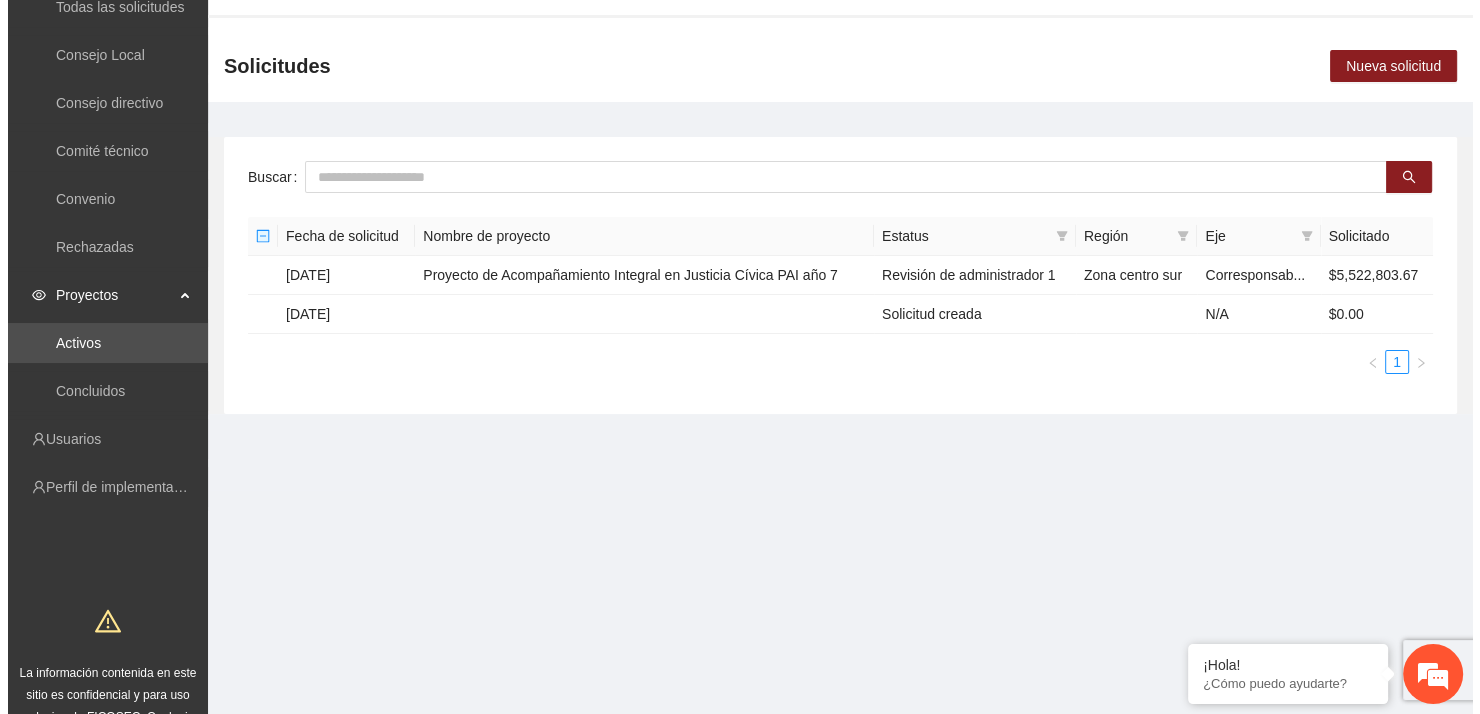 scroll, scrollTop: 0, scrollLeft: 0, axis: both 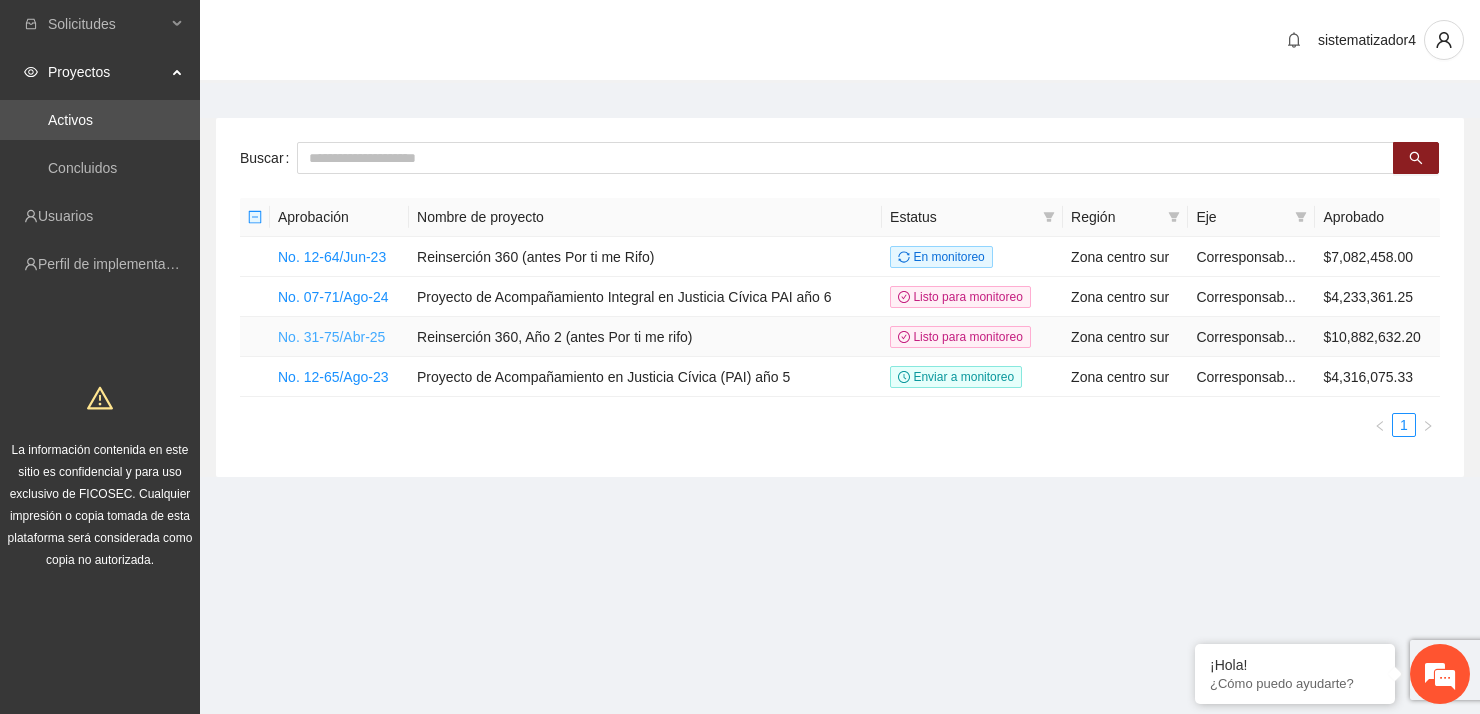click on "No. 31-75/Abr-25" at bounding box center [331, 337] 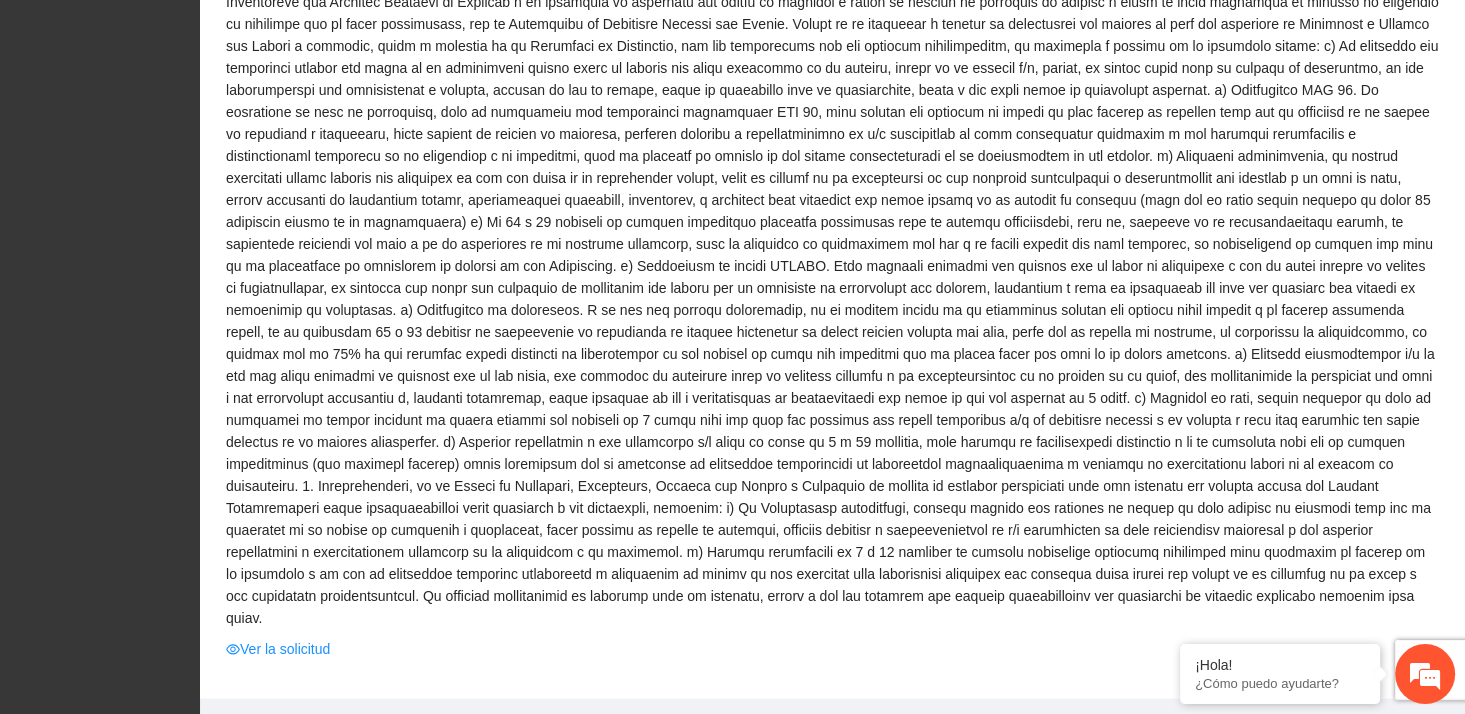 scroll, scrollTop: 2500, scrollLeft: 0, axis: vertical 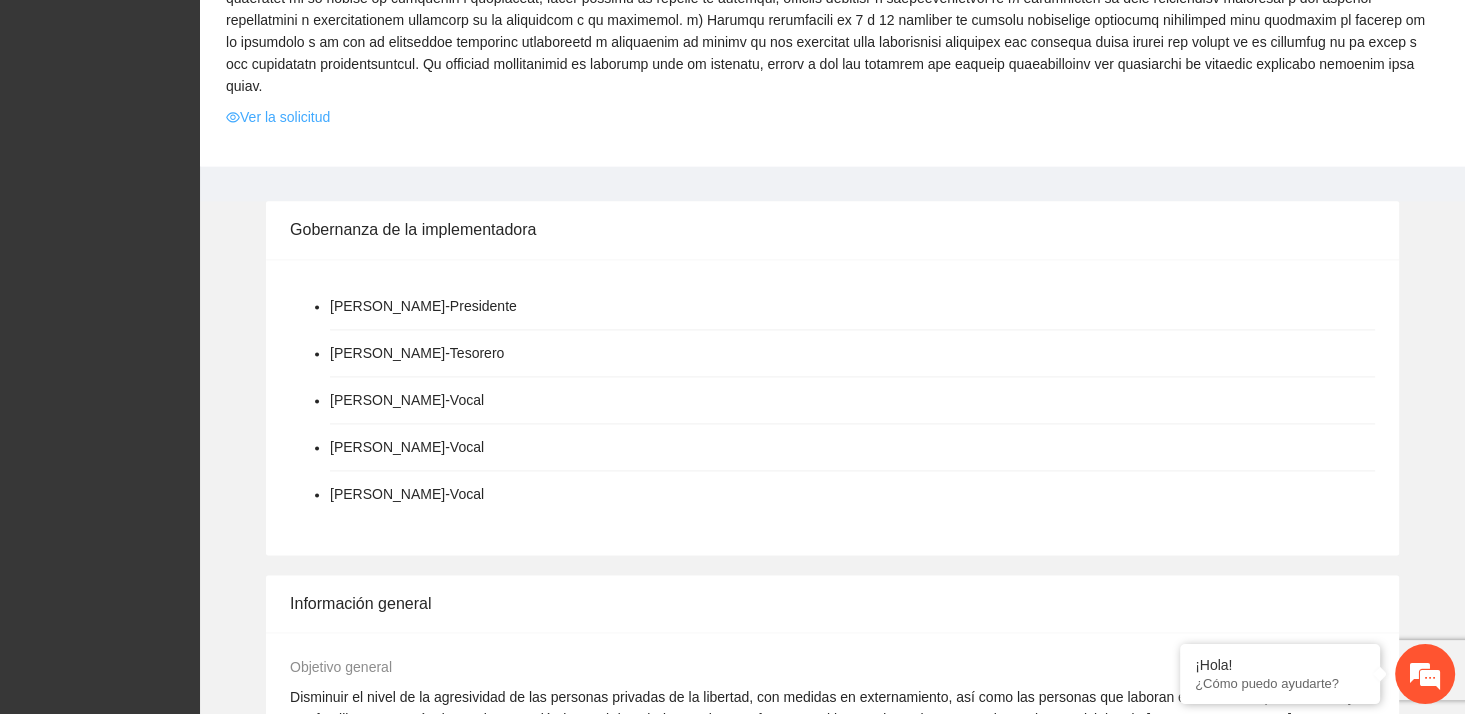 click on "Ver la solicitud" at bounding box center (278, 117) 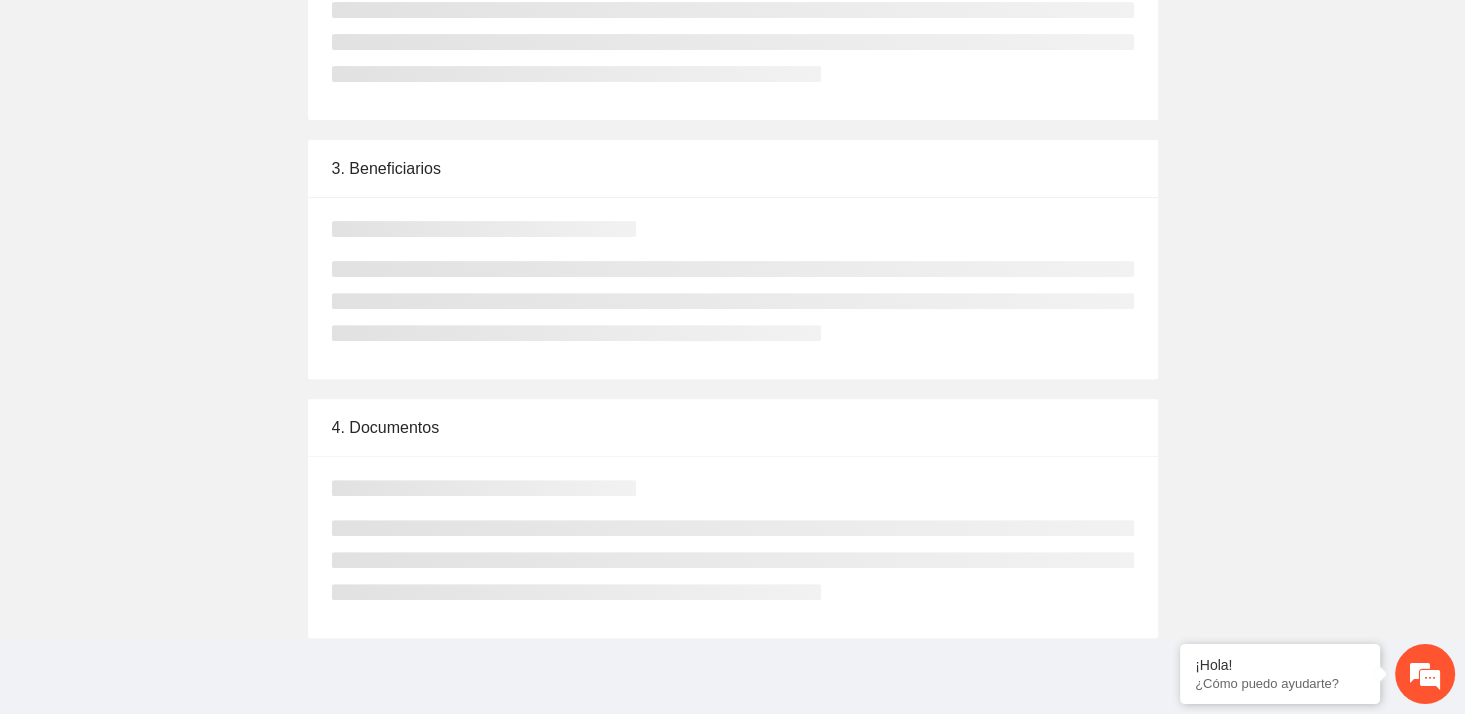 scroll, scrollTop: 0, scrollLeft: 0, axis: both 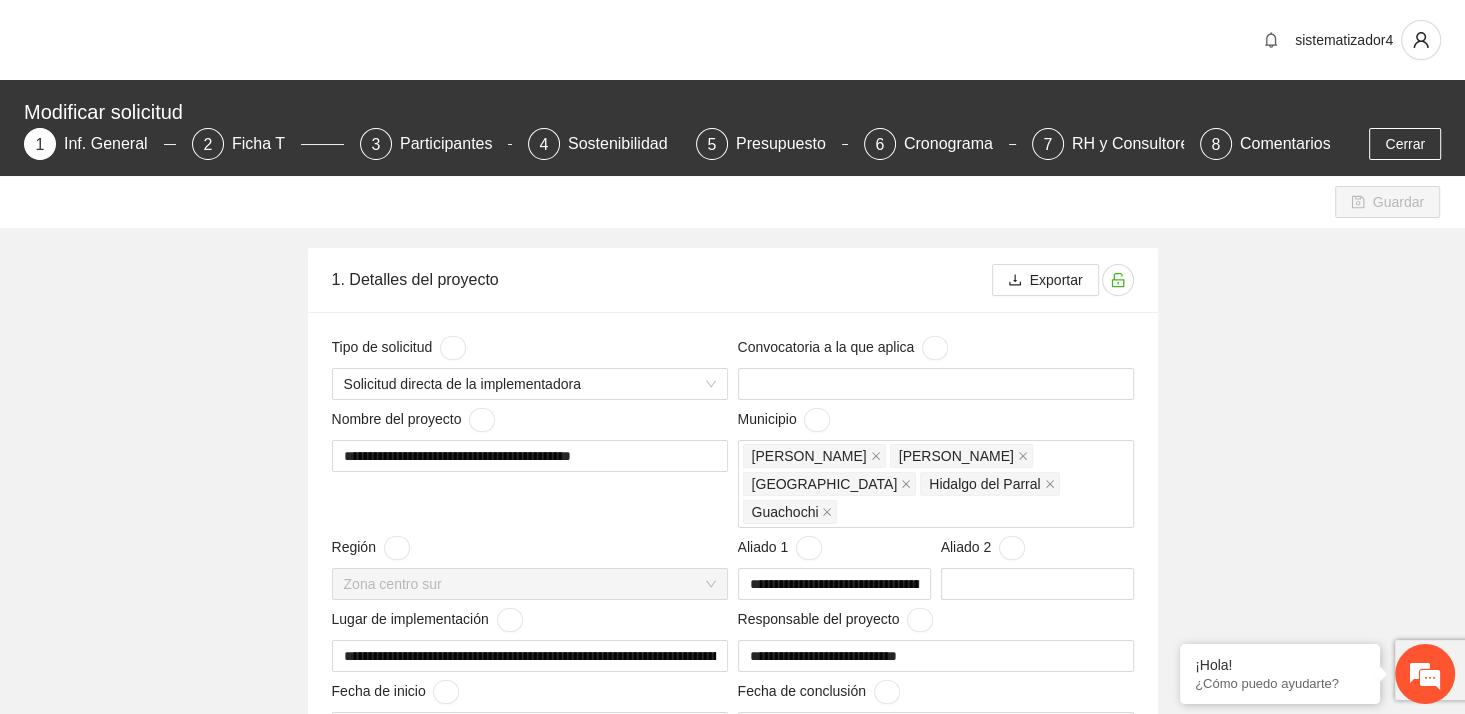 type 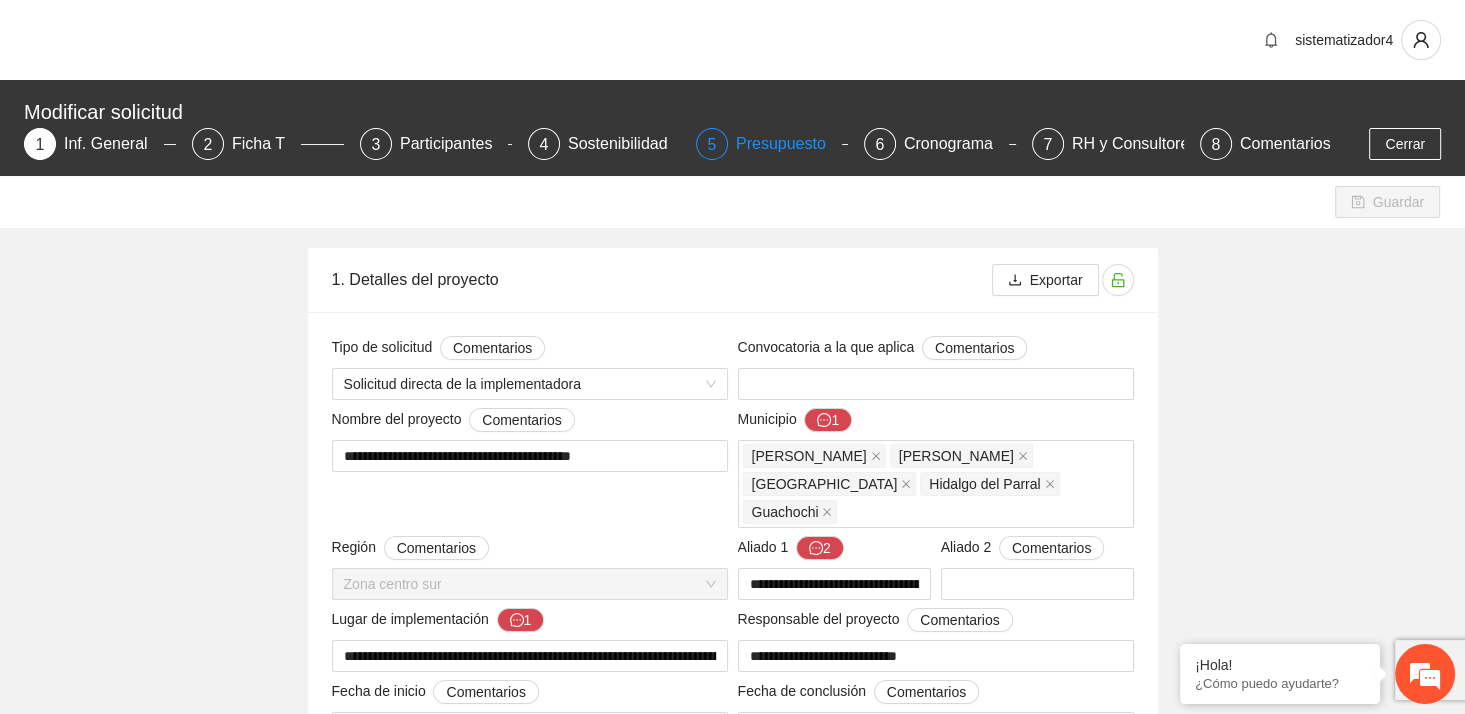 click on "Presupuesto" at bounding box center [789, 144] 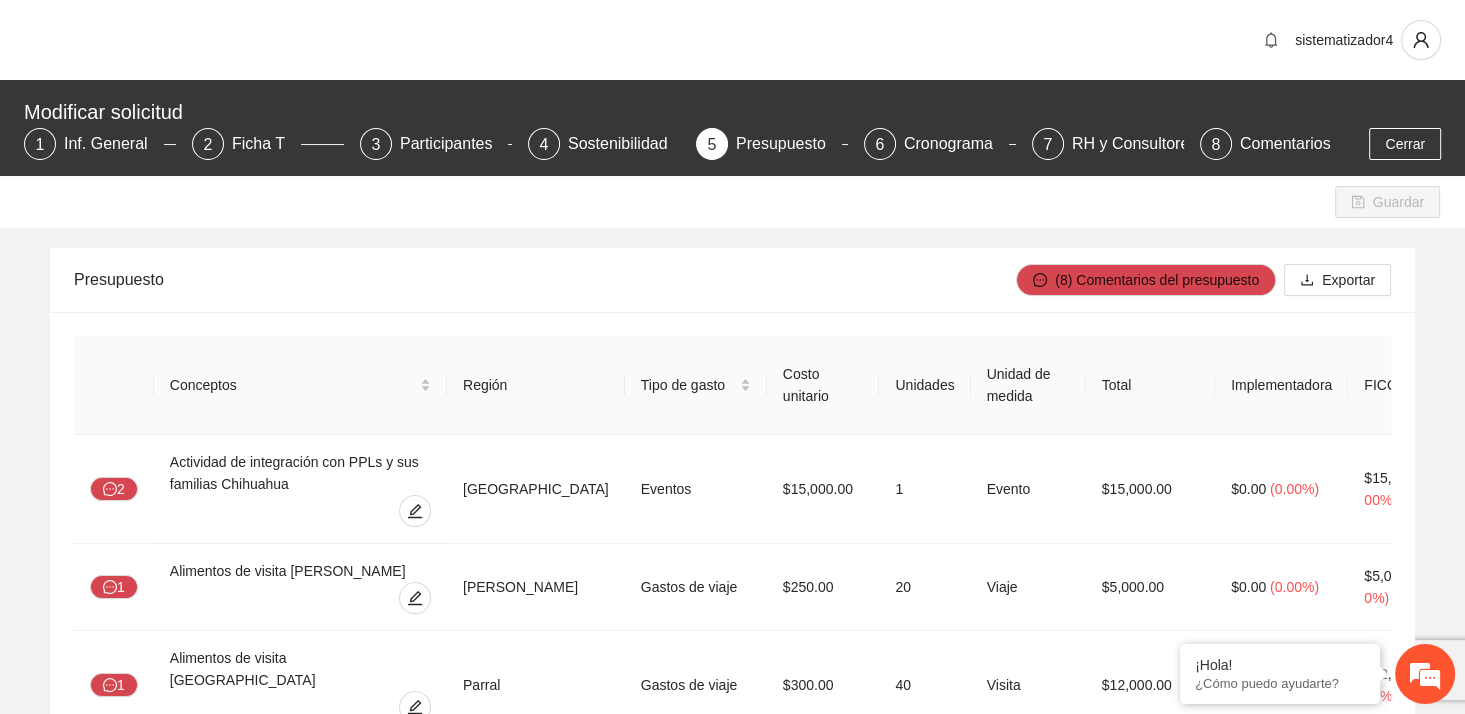 click on "Guardar" at bounding box center (732, 202) 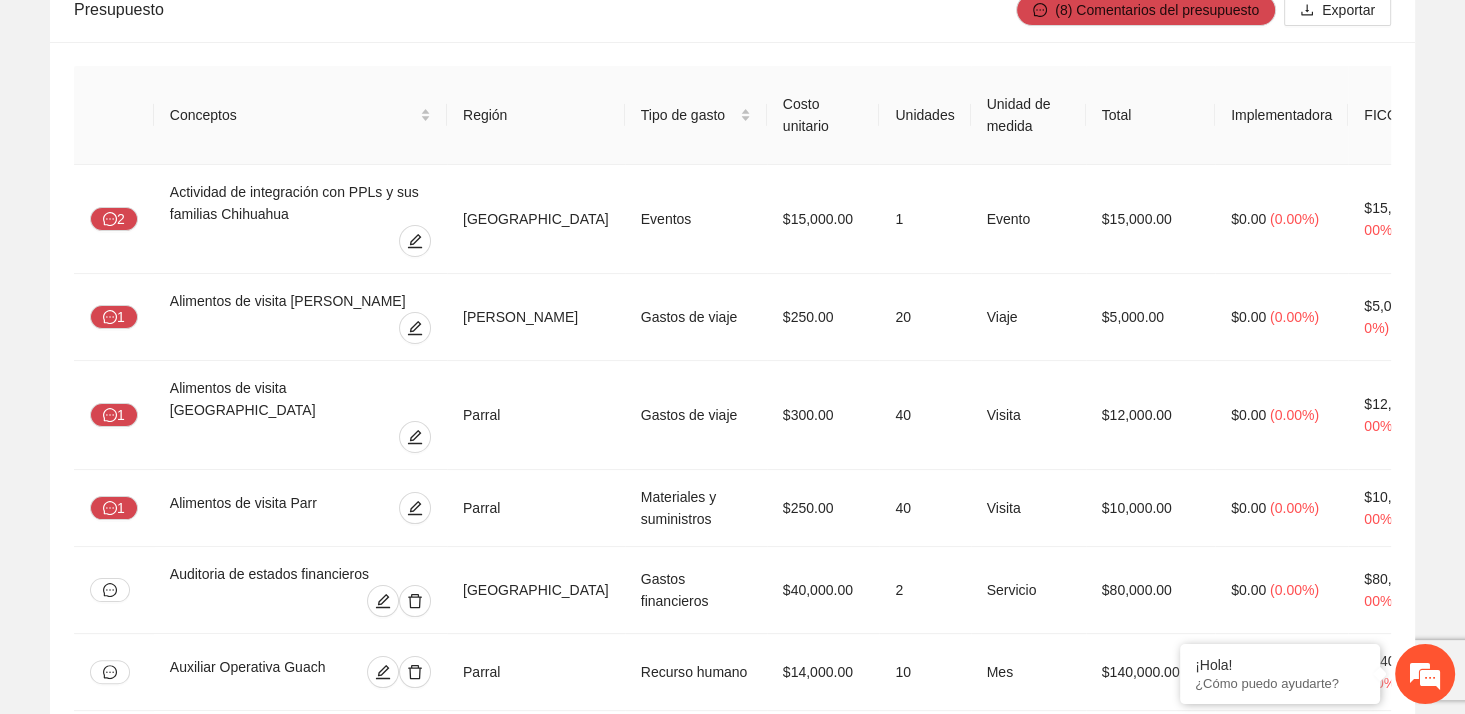 scroll, scrollTop: 3688, scrollLeft: 0, axis: vertical 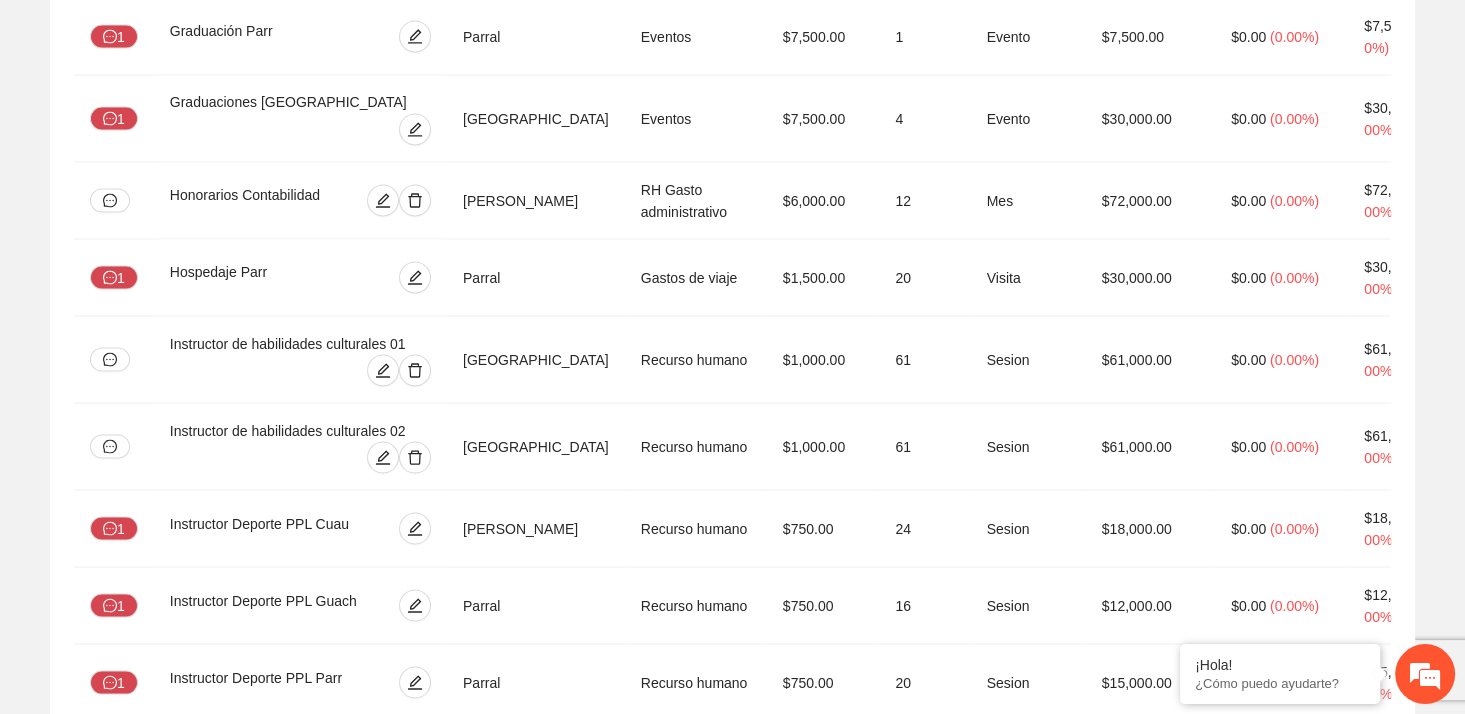 click on "Presupuesto (8) Comentarios del presupuesto  Exportar Conceptos Región Tipo de gasto Costo unitario Unidades Unidad de medida Total Implementadora FICOSEC Secretaría de Seguridad Pública del Estado 2 Actividad de integración con PPLs y sus familias Chihuahua Chihuahua Eventos $15,000.00 1 Evento $15,000.00 $0.00   ( 0.00% ) $15,000.00   ( 100.00% ) $0.00   ( 0.00% ) 1 Alimentos de visita Cuauhtémoc Cuauhtémoc Gastos de viaje $250.00 20 Viaje $5,000.00 $0.00   ( 0.00% ) $5,000.00   ( 100.00% ) $0.00   ( 0.00% ) 1 Alimentos de visita Guach  Parral Gastos de viaje $300.00 40 Visita $12,000.00 $0.00   ( 0.00% ) $12,000.00   ( 100.00% ) $0.00   ( 0.00% ) 1 Alimentos de visita Parr  Parral Materiales y suministros $250.00 40 Visita $10,000.00 $0.00   ( 0.00% ) $10,000.00   ( 100.00% ) $0.00   ( 0.00% ) Auditoria de estados financieros Chihuahua Gastos financieros $40,000.00 2 Servicio $80,000.00 $0.00   ( 0.00% ) $80,000.00   ( 100.00% ) $0.00   ( 0.00% ) Auxiliar Operativa Guach  Parral 10 Mes" at bounding box center [732, 2363] 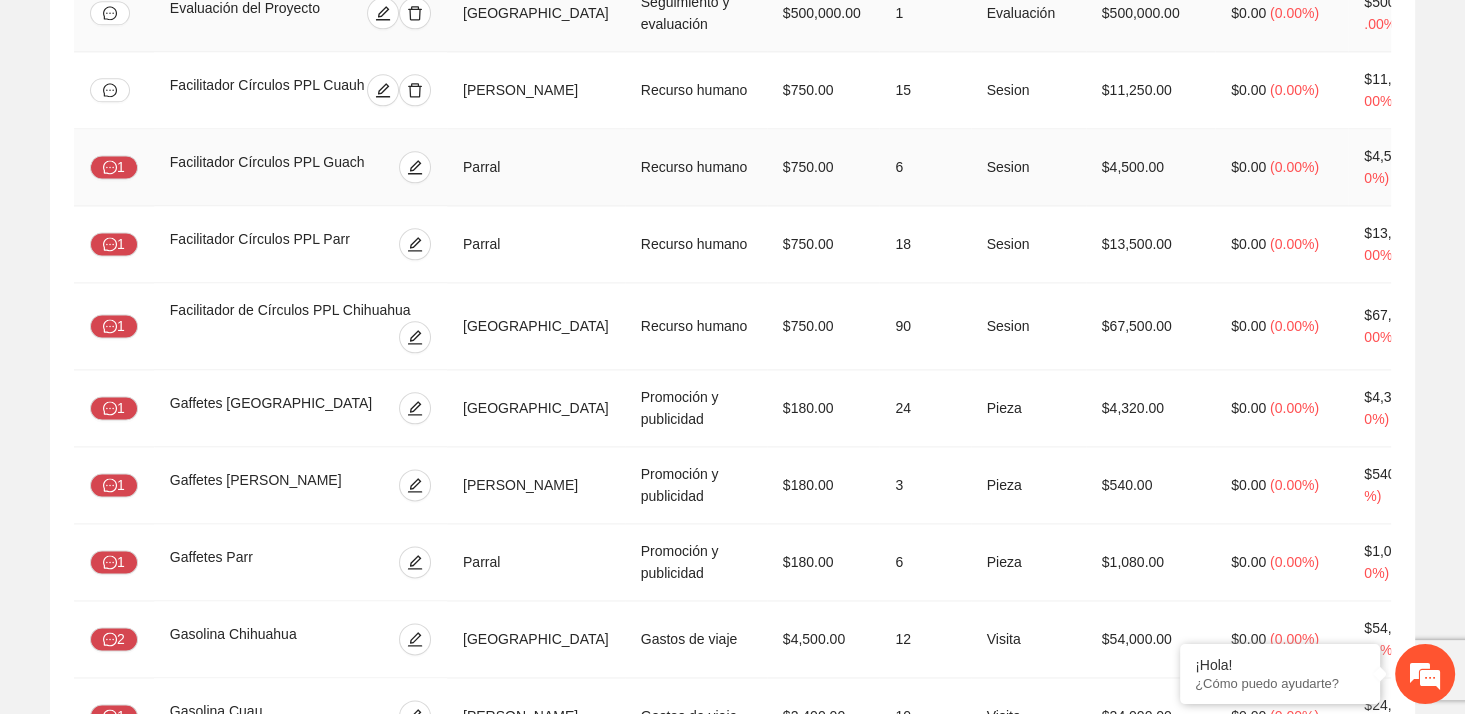 scroll, scrollTop: 2488, scrollLeft: 0, axis: vertical 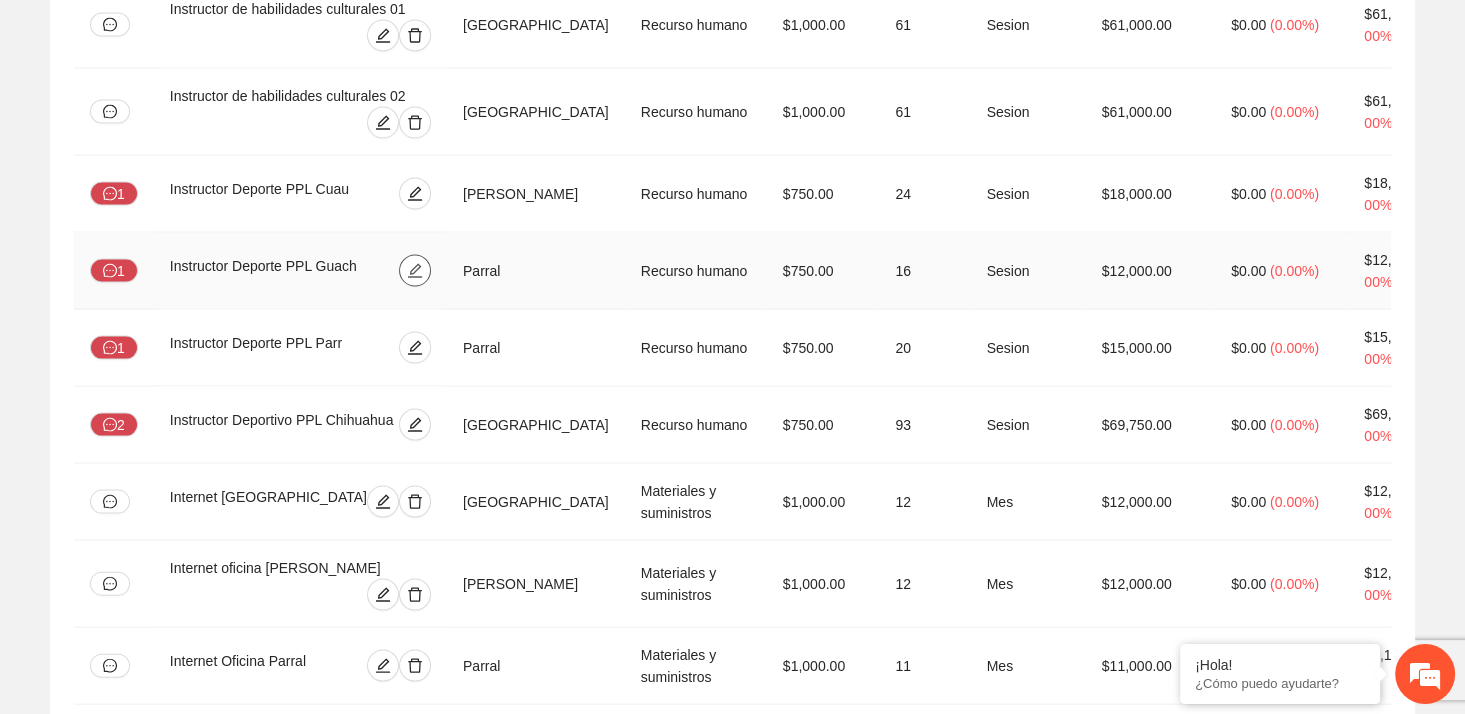 click 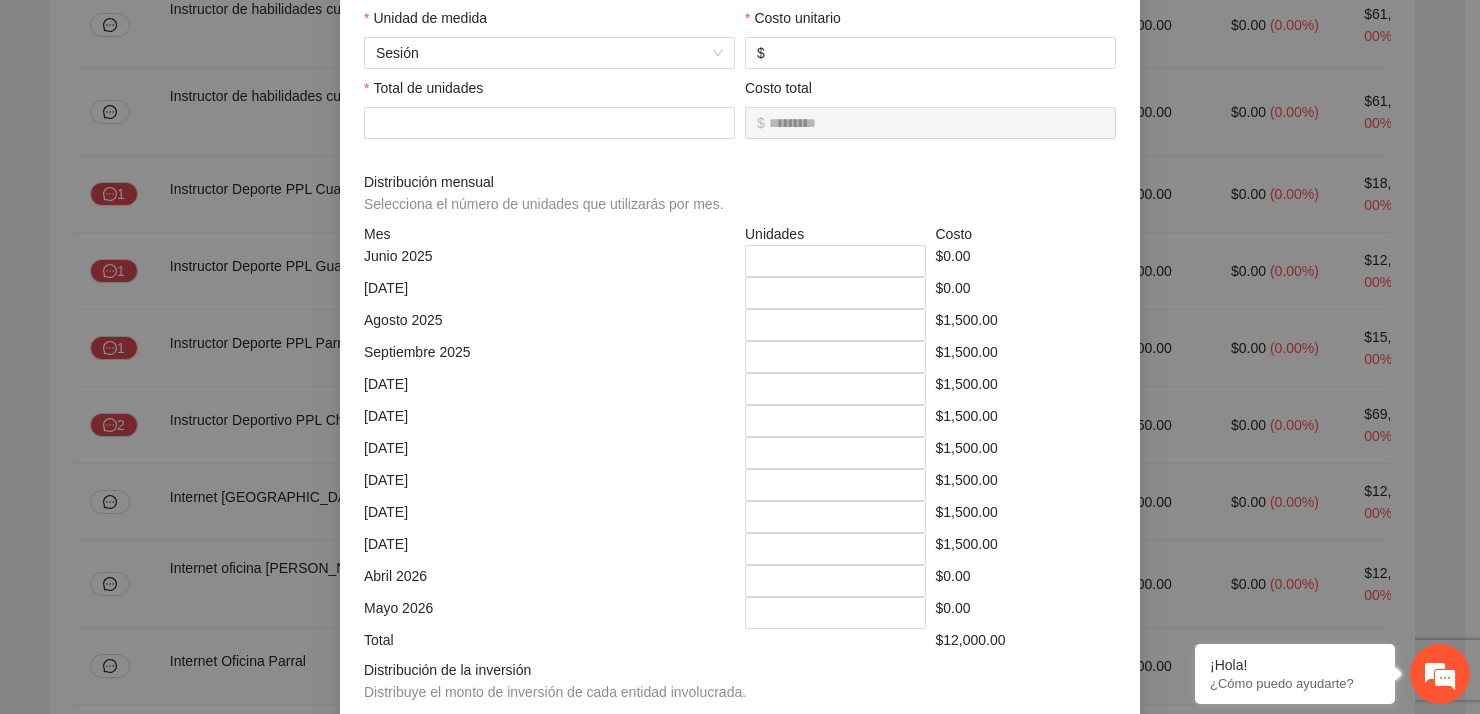 scroll, scrollTop: 200, scrollLeft: 0, axis: vertical 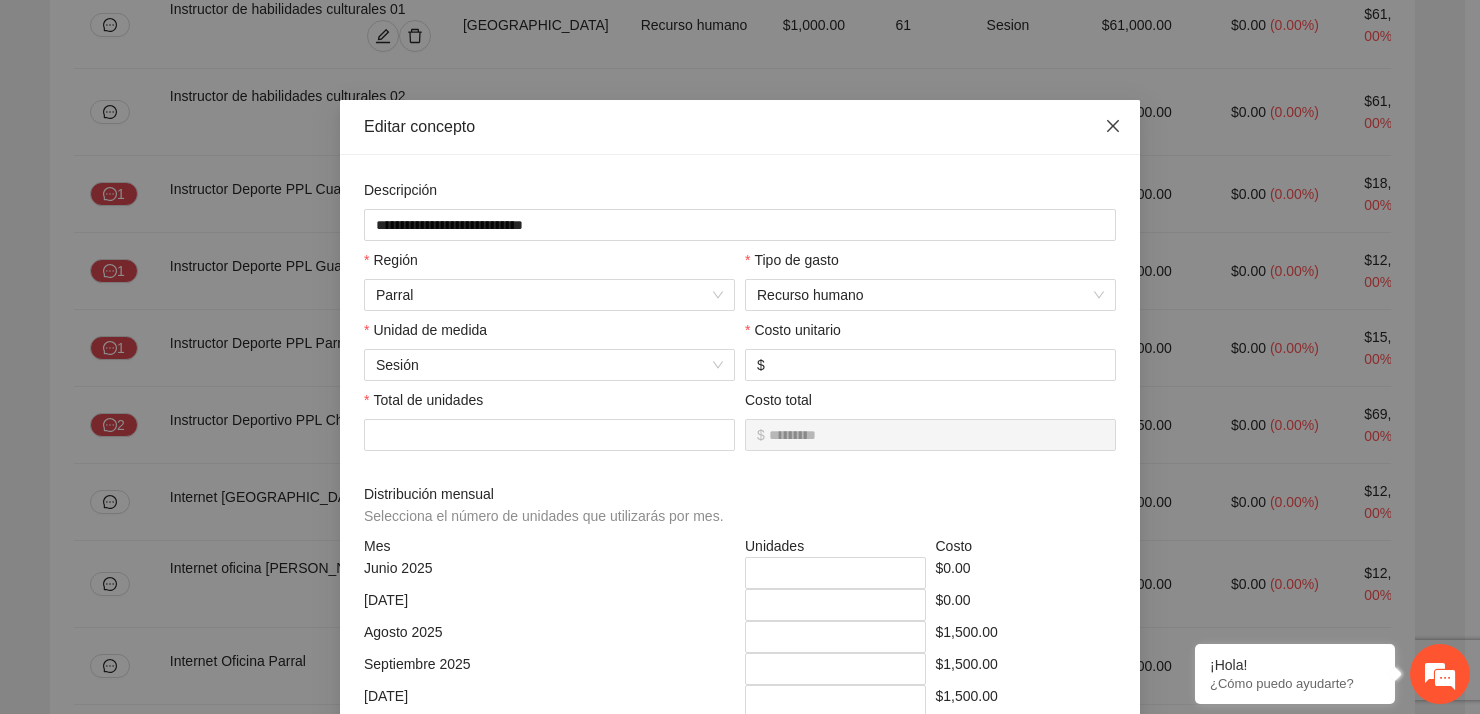 click at bounding box center [1113, 127] 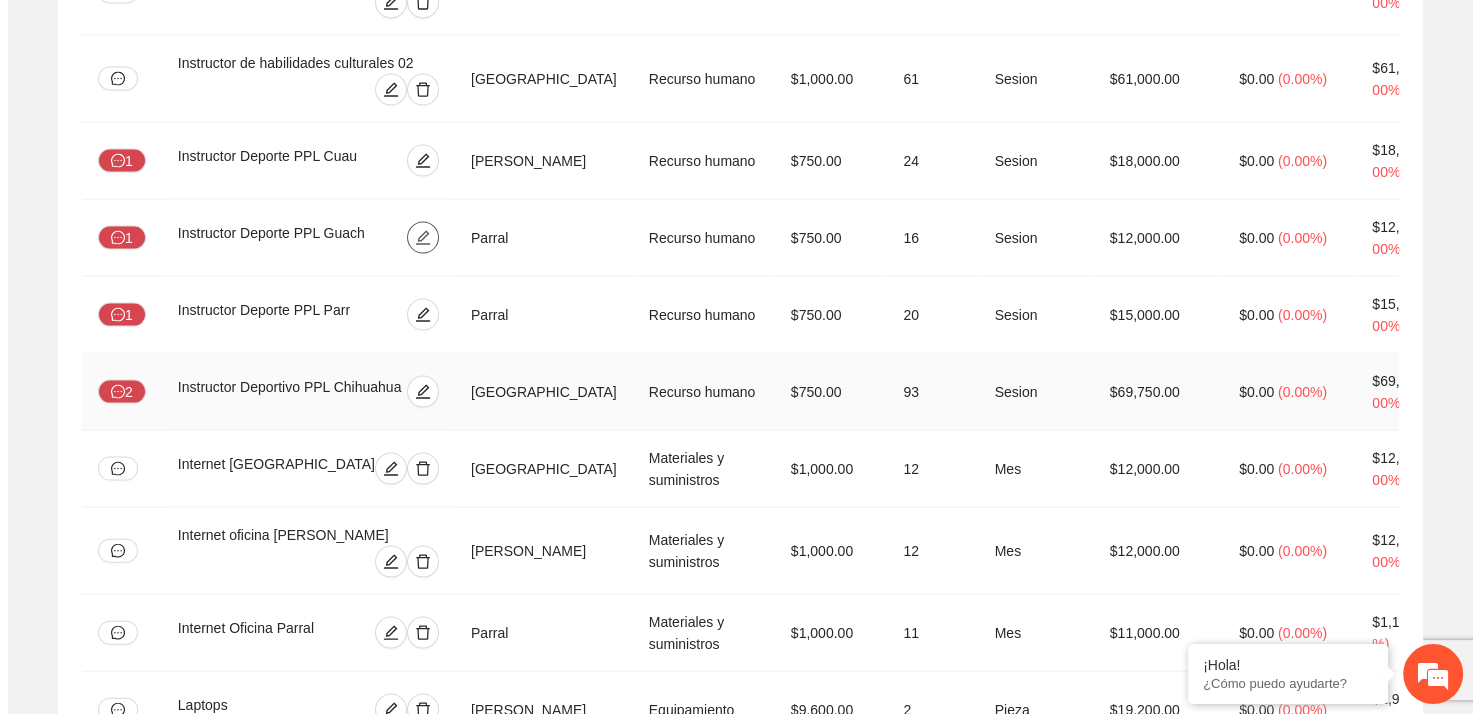 scroll, scrollTop: 4023, scrollLeft: 0, axis: vertical 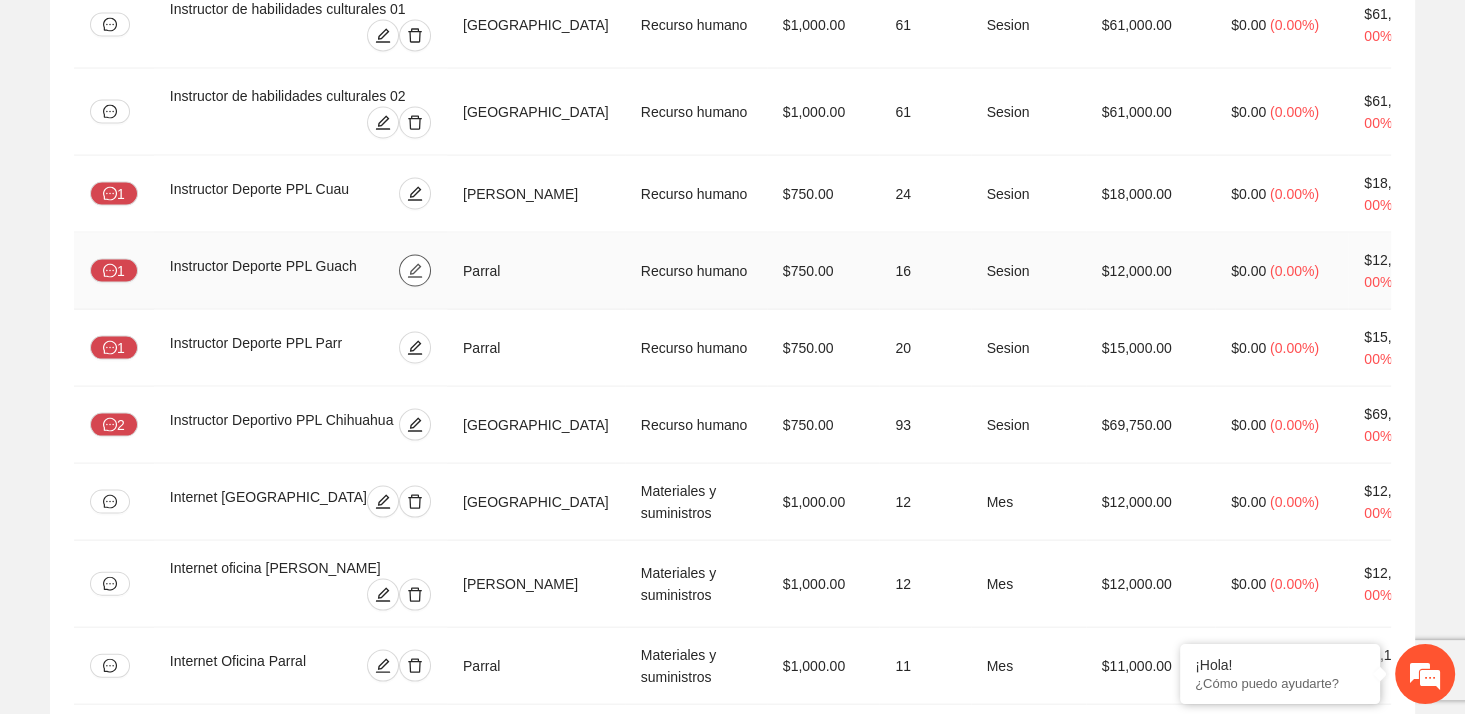 click 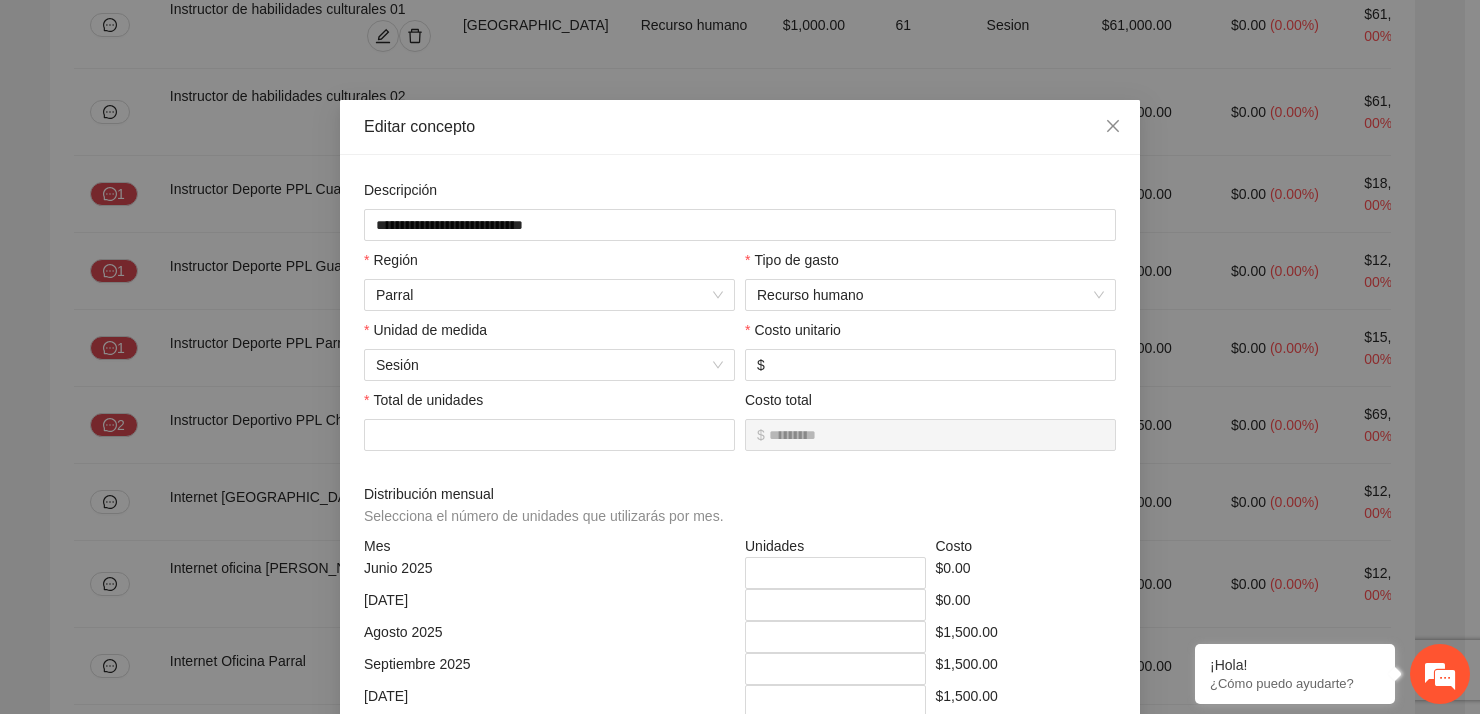 click on "**********" at bounding box center [740, 357] 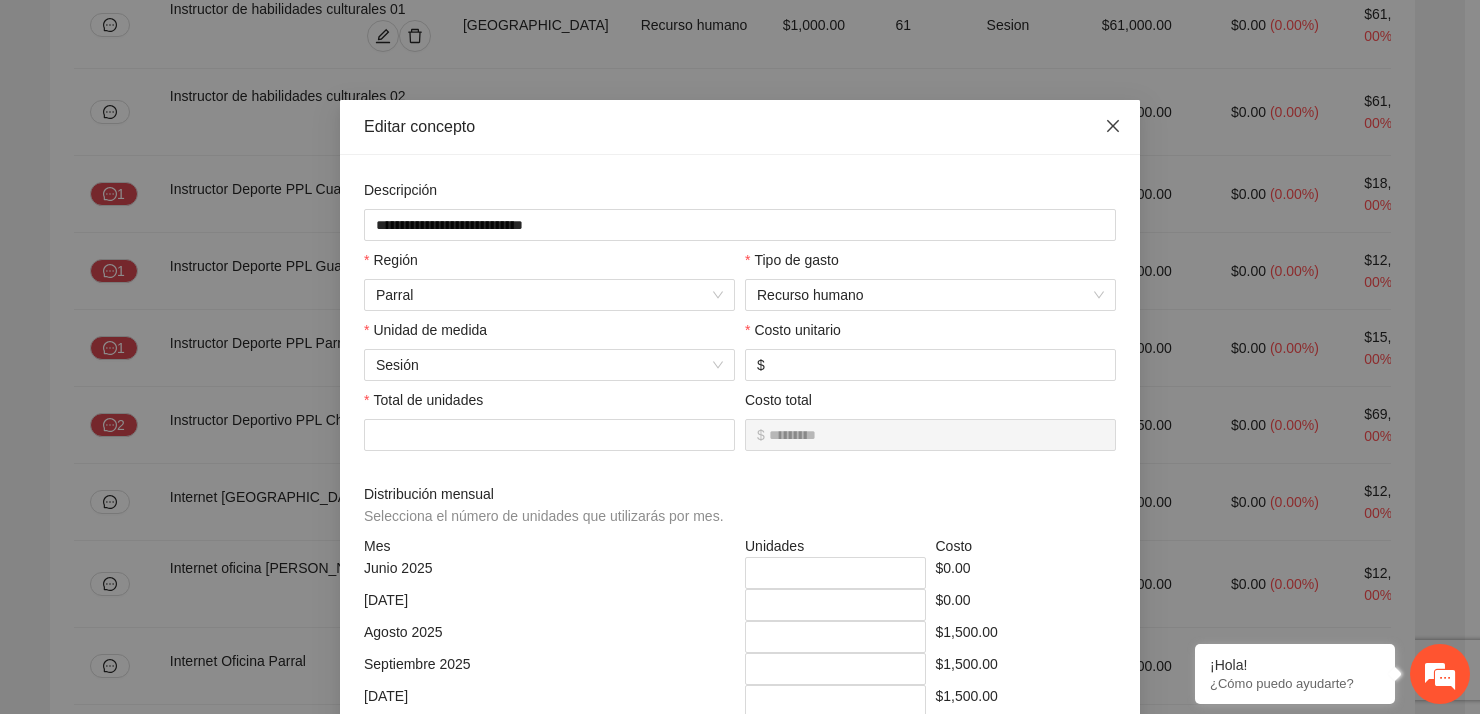 click at bounding box center [1113, 127] 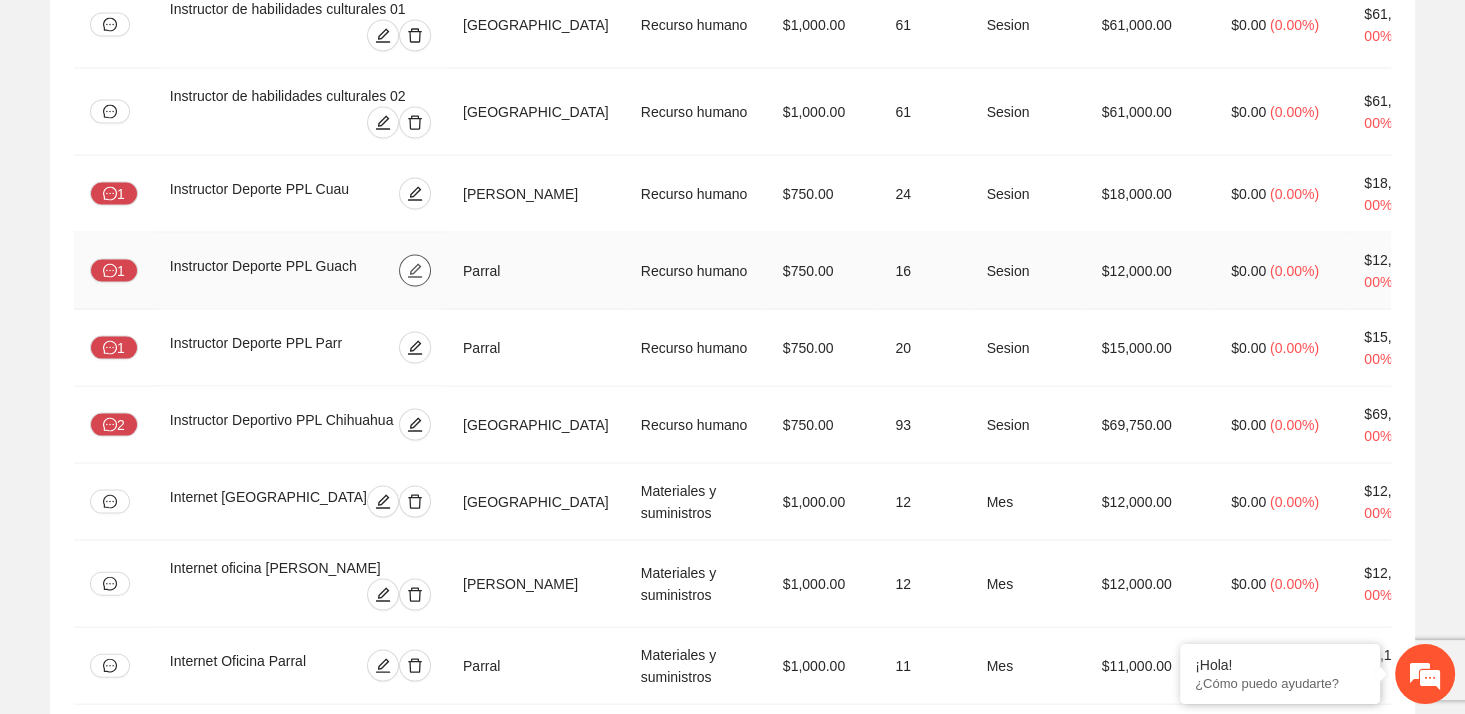 click 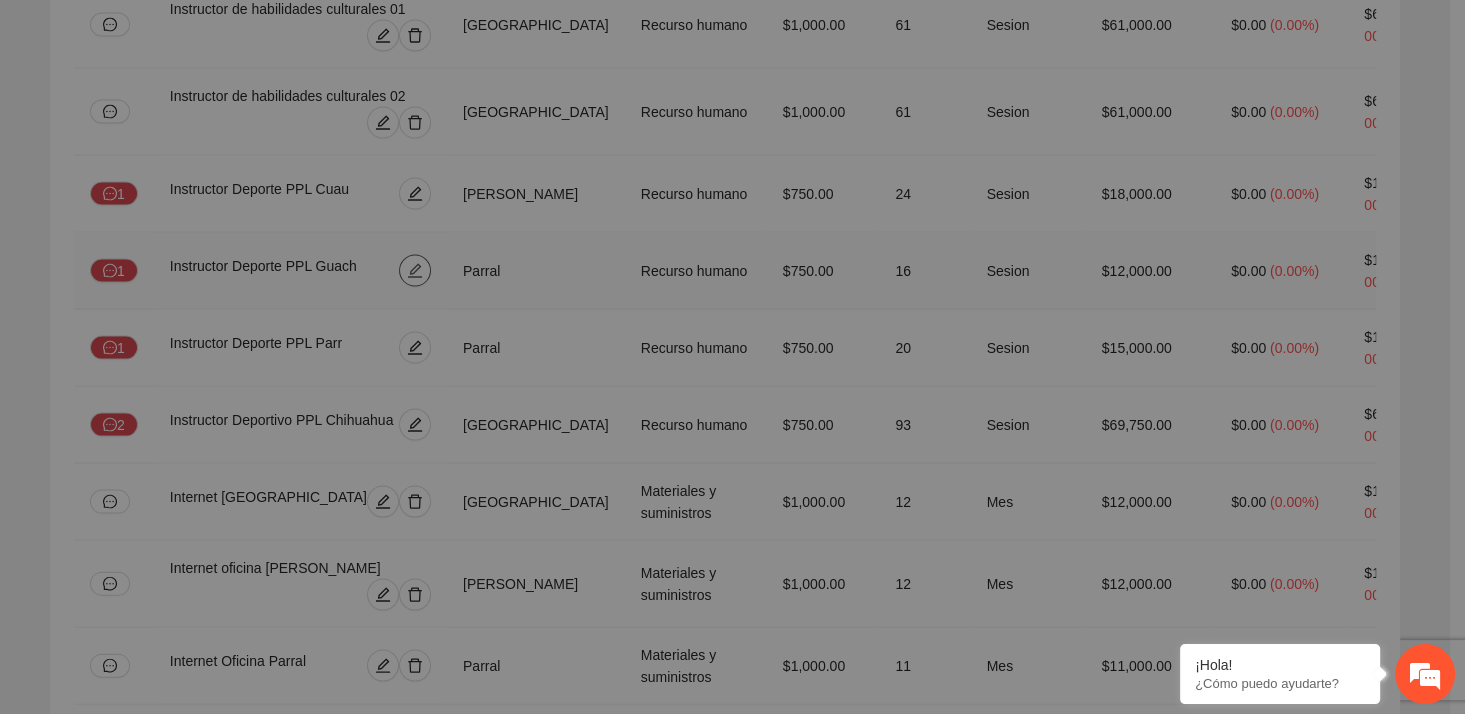 type on "*" 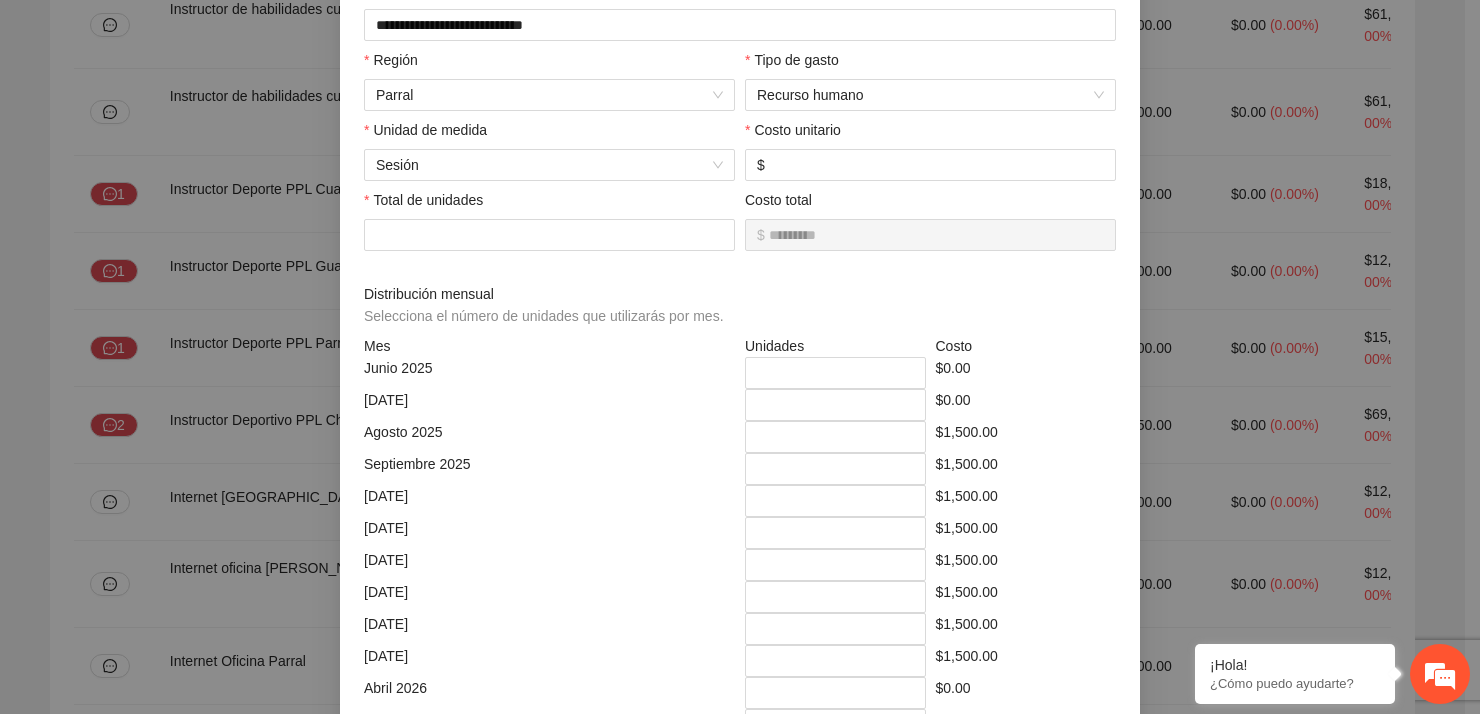 scroll, scrollTop: 300, scrollLeft: 0, axis: vertical 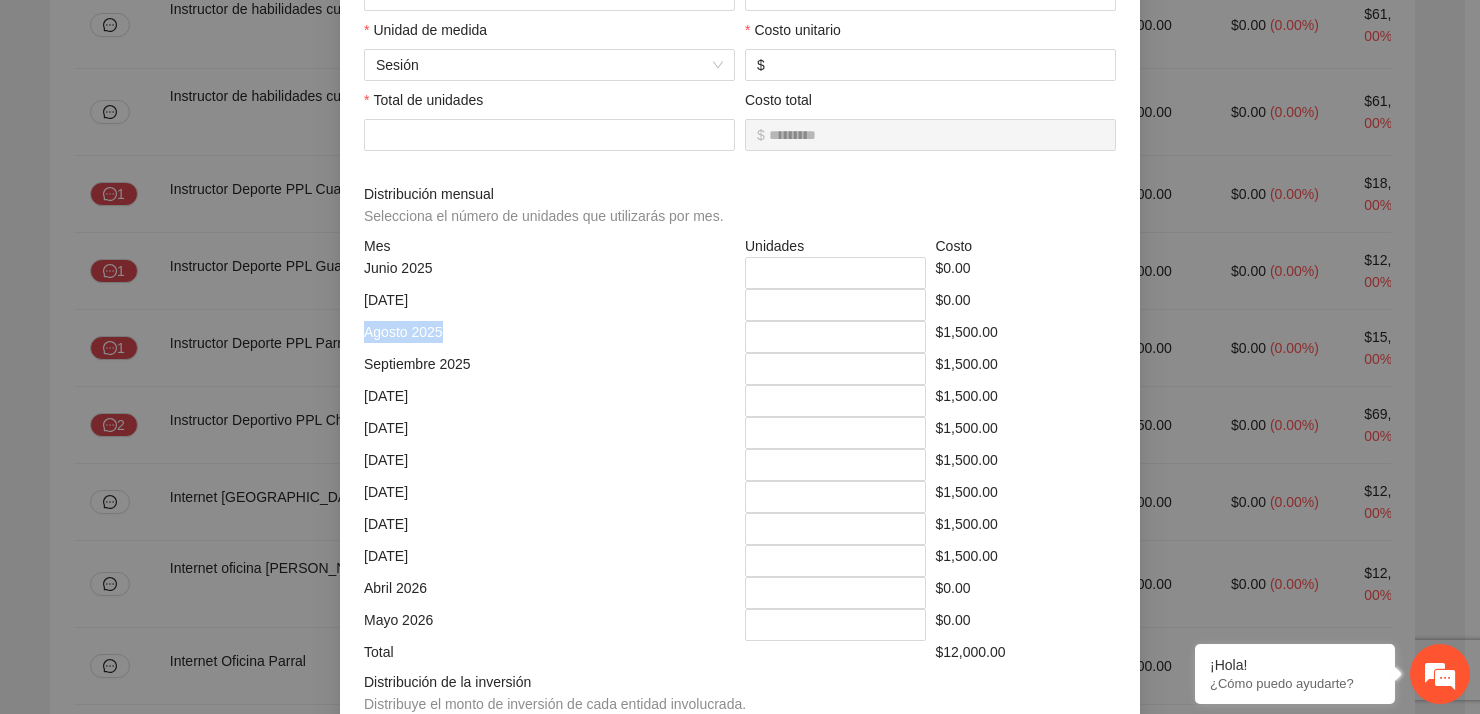 drag, startPoint x: 356, startPoint y: 334, endPoint x: 484, endPoint y: 344, distance: 128.39003 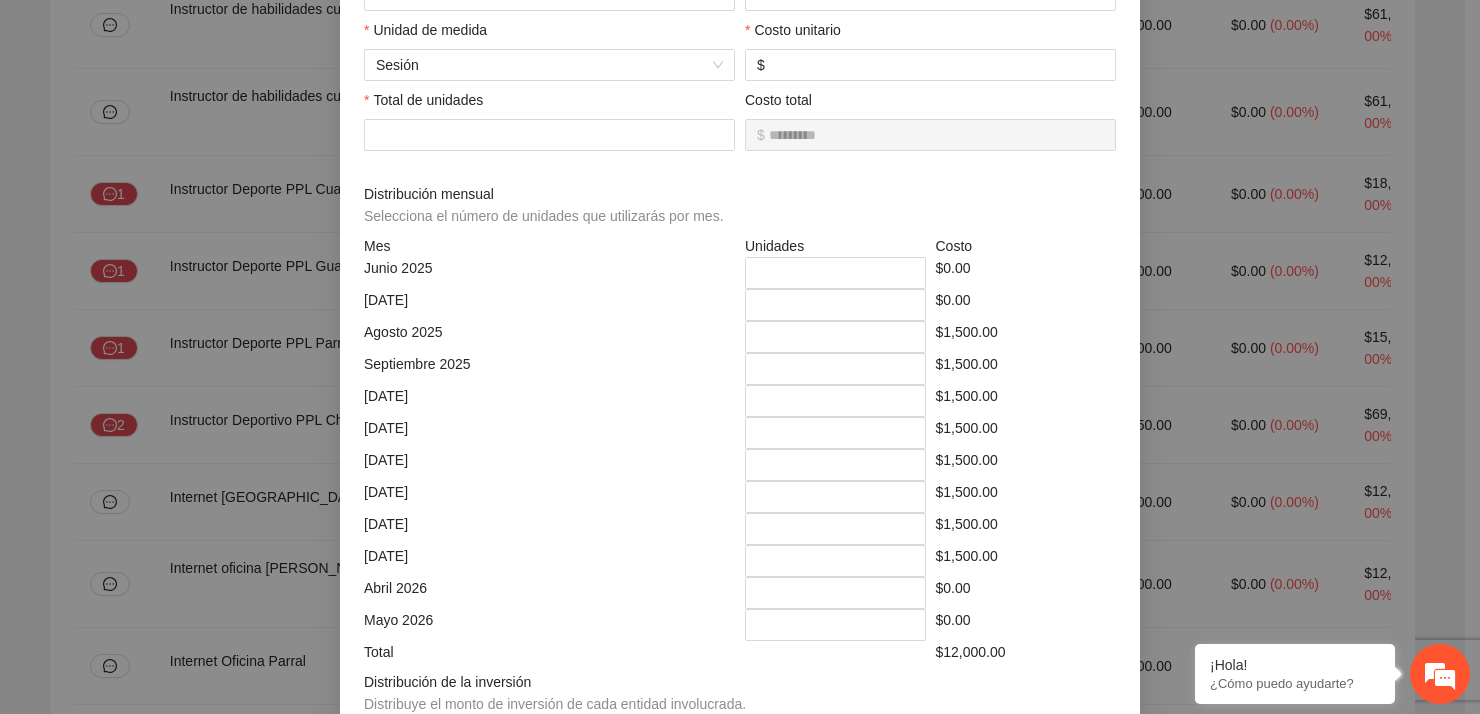 click on "$0.00" at bounding box center [1026, 305] 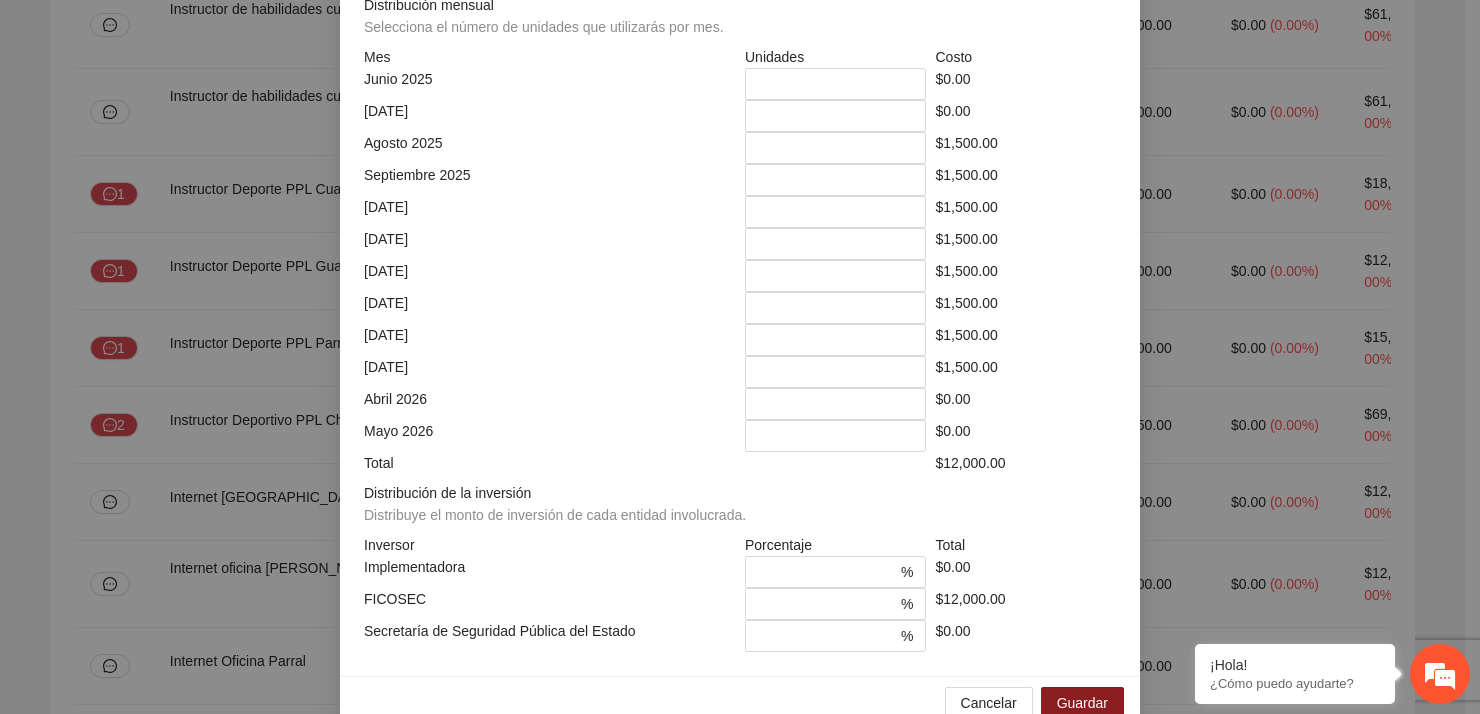 scroll, scrollTop: 500, scrollLeft: 0, axis: vertical 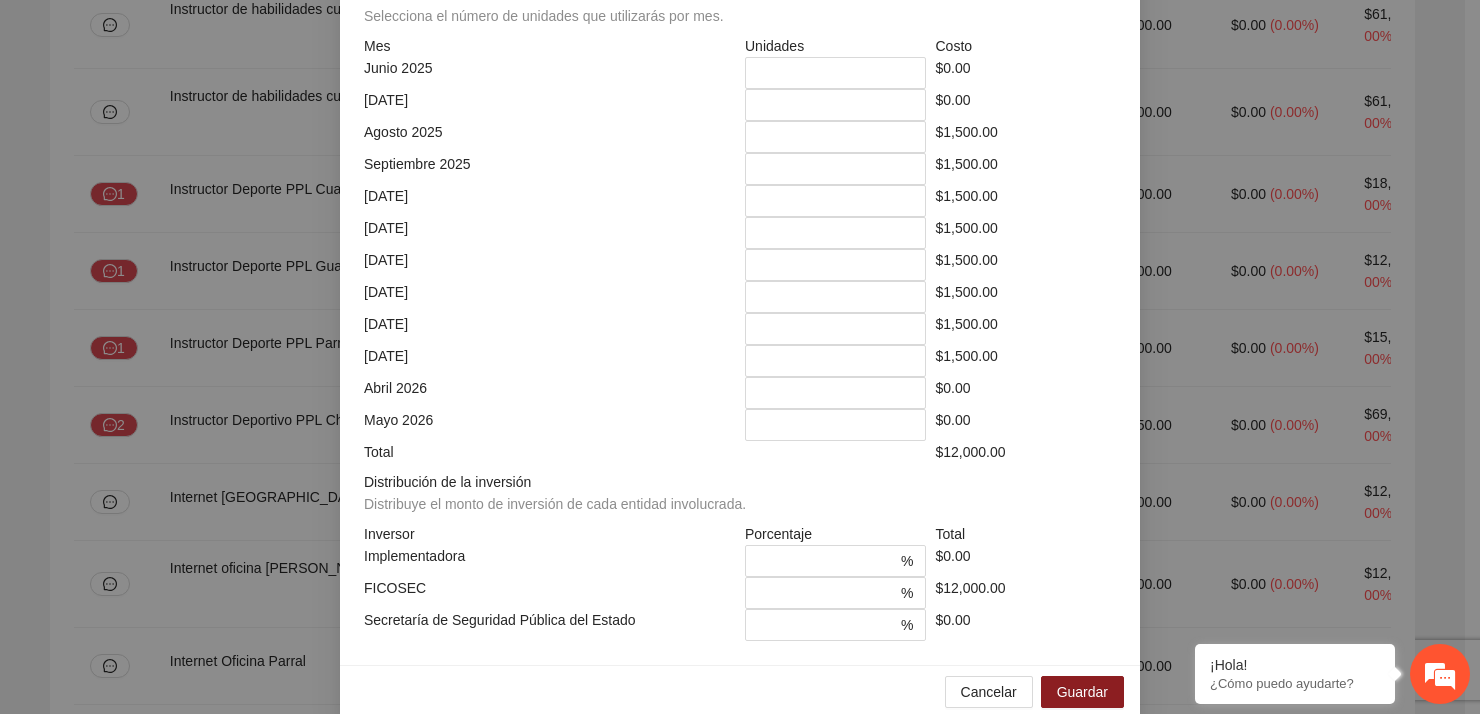 click on "$1,500.00" at bounding box center (1026, 137) 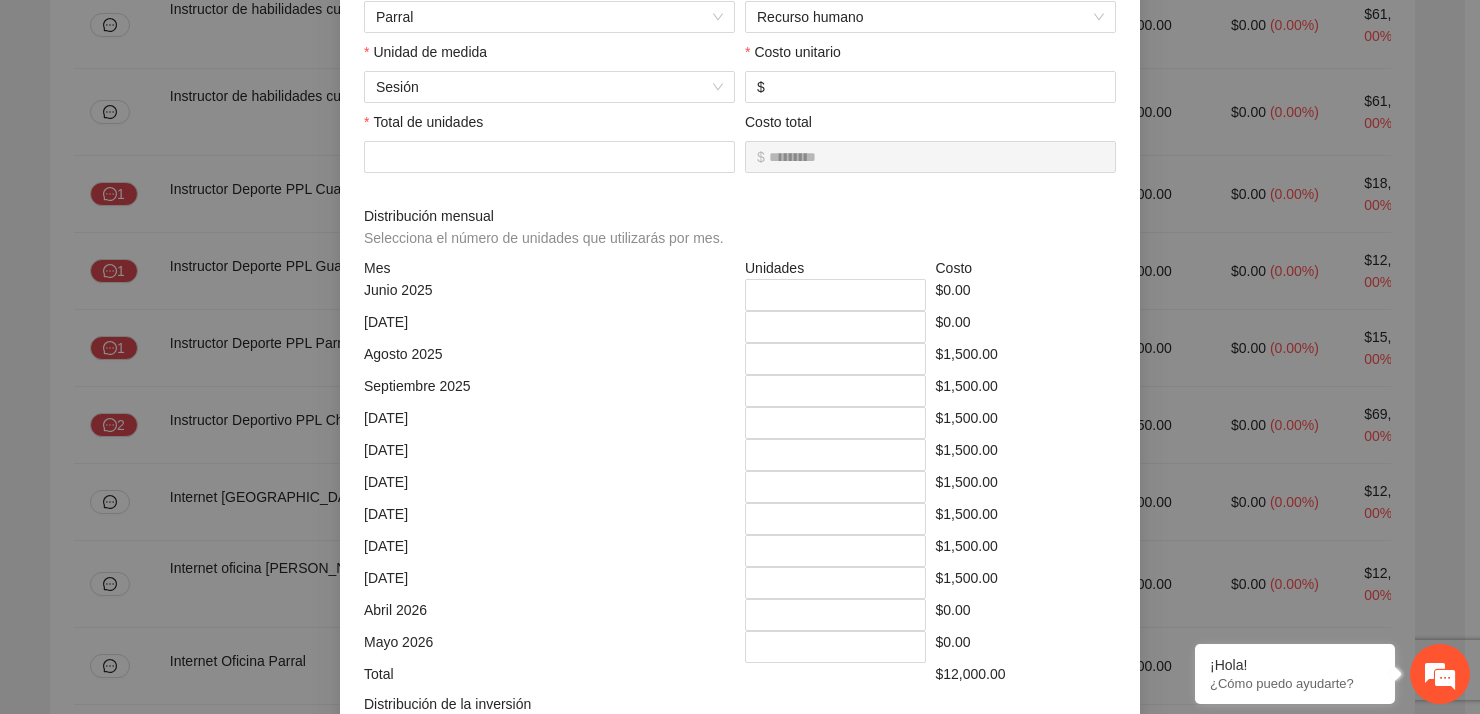 scroll, scrollTop: 300, scrollLeft: 0, axis: vertical 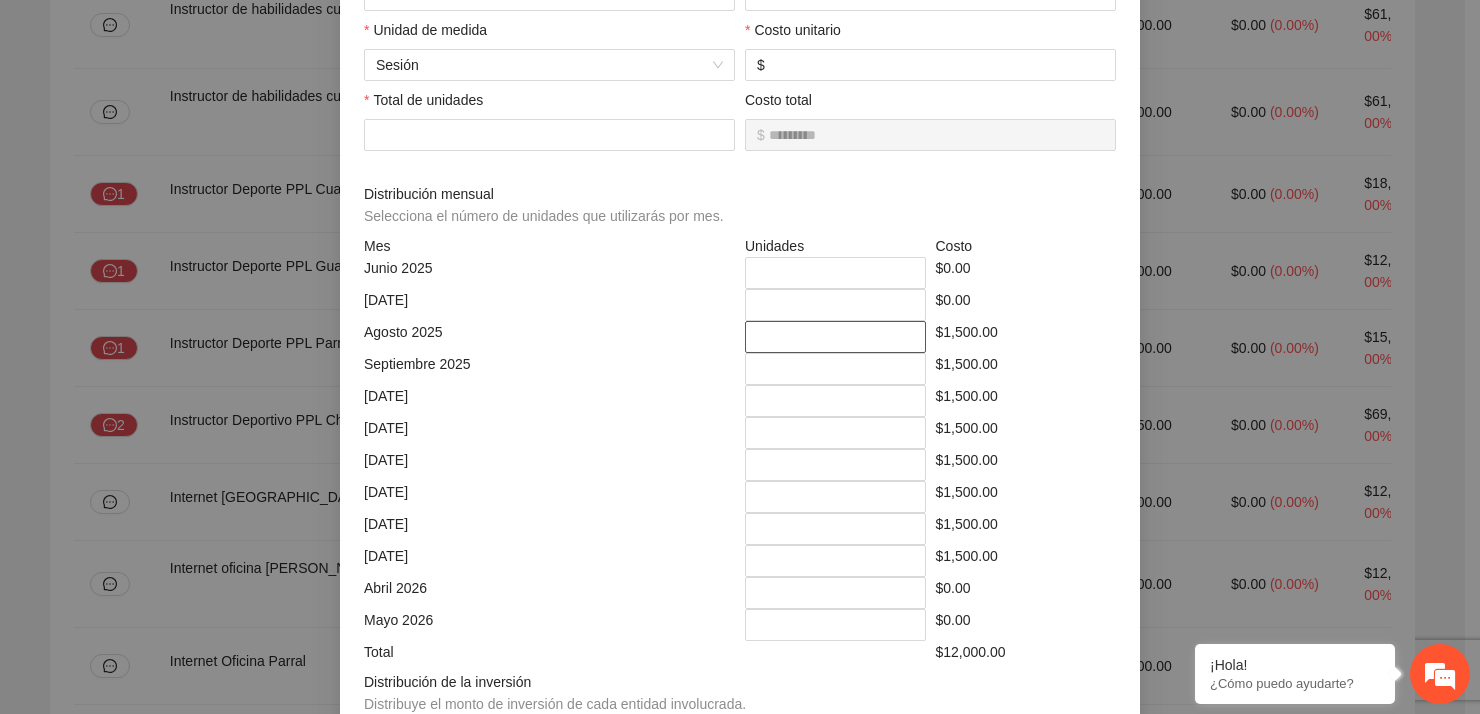 click on "*" at bounding box center [835, 337] 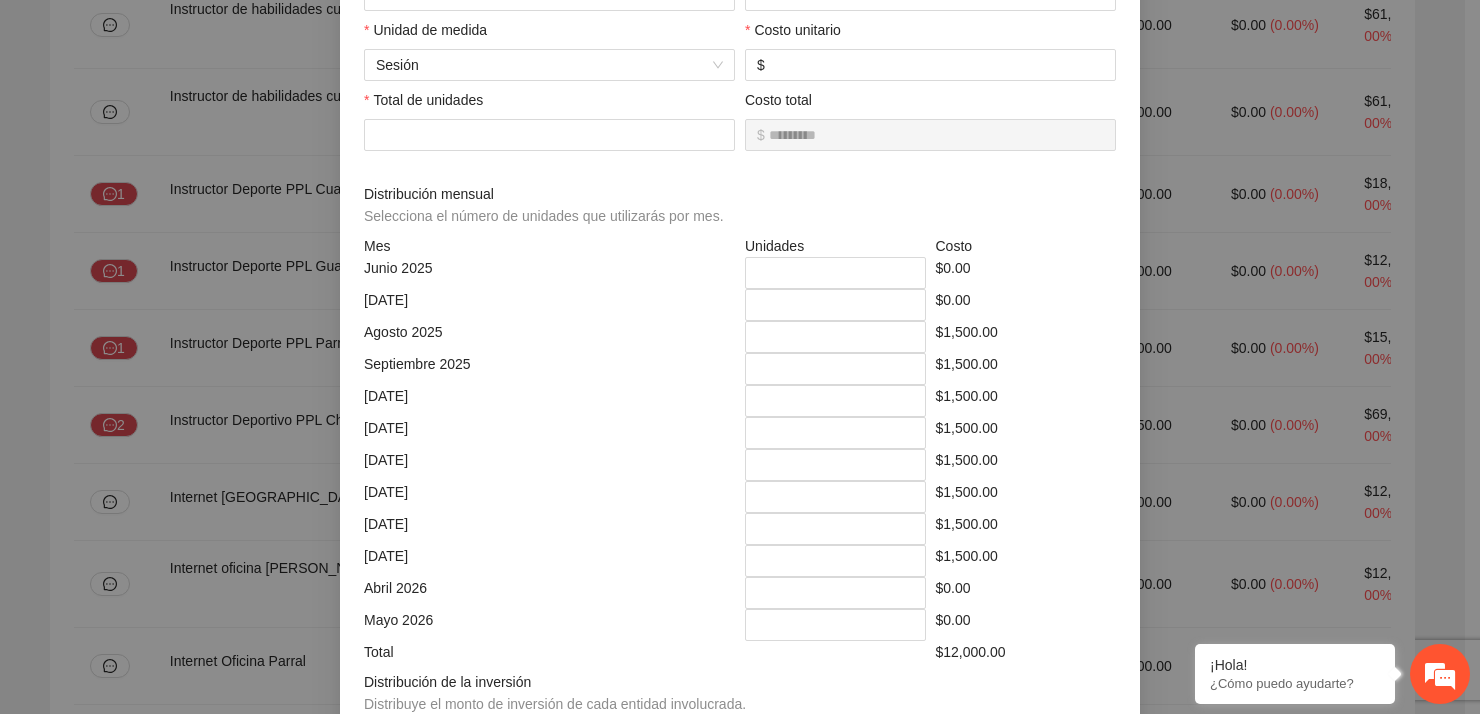 click on "Distribución mensual Selecciona el número de unidades que utilizarás por mes." at bounding box center [740, 209] 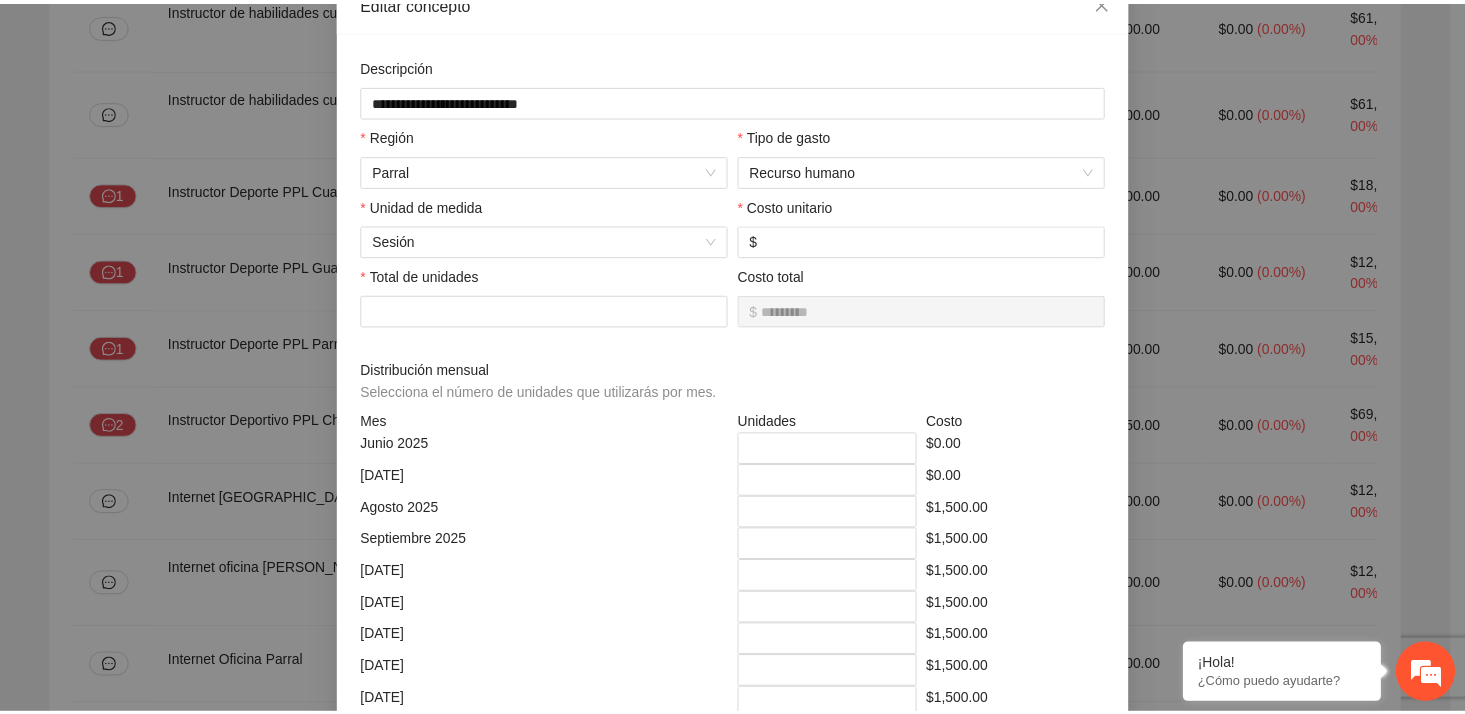 scroll, scrollTop: 0, scrollLeft: 0, axis: both 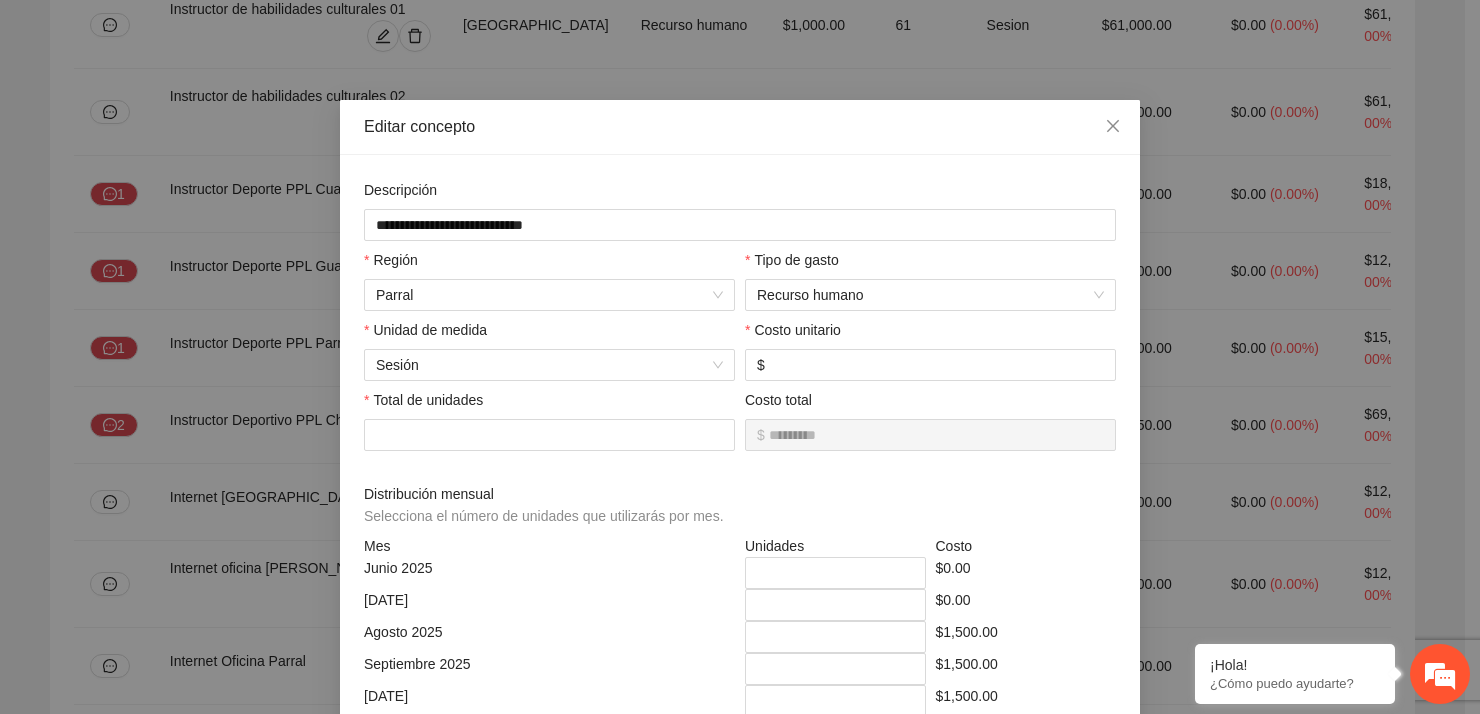 click on "**********" at bounding box center [740, 357] 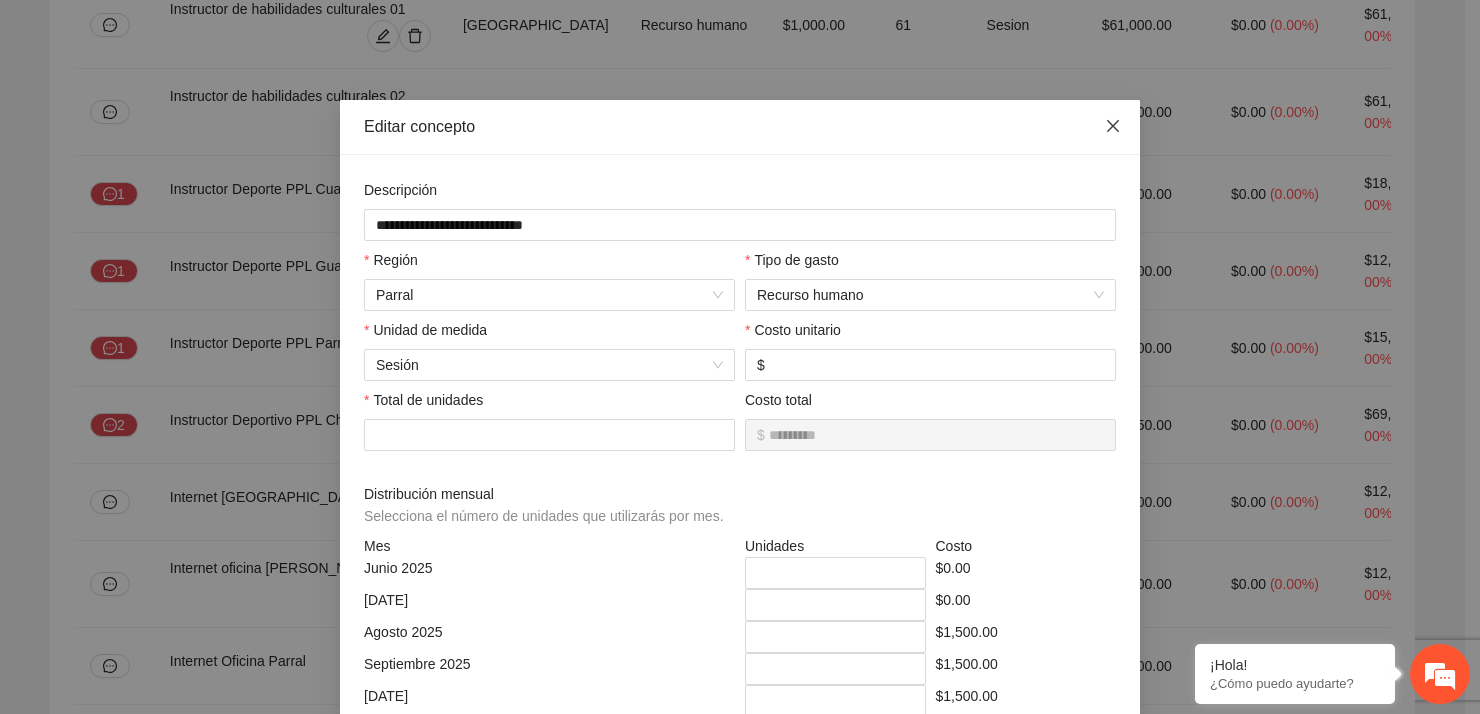 click at bounding box center (1113, 127) 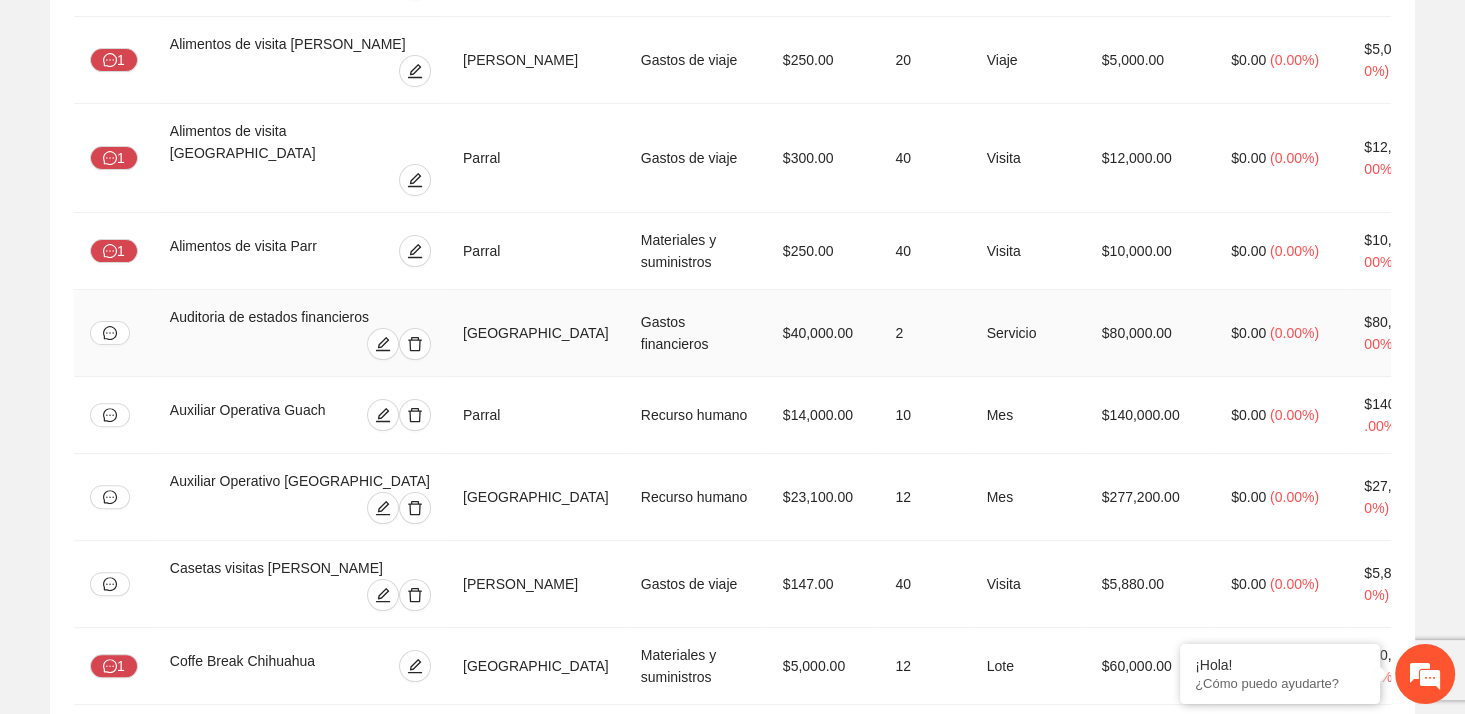 scroll, scrollTop: 423, scrollLeft: 0, axis: vertical 